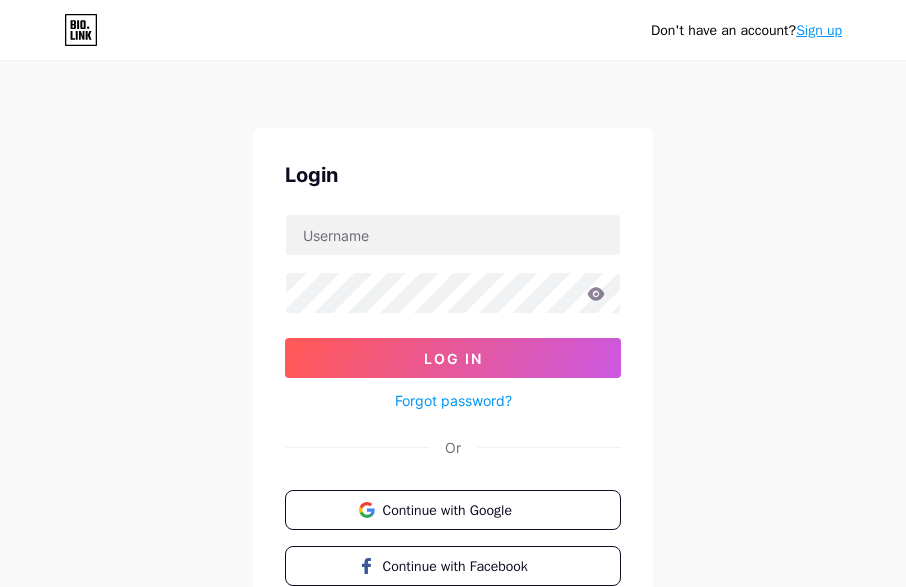 scroll, scrollTop: 150, scrollLeft: 0, axis: vertical 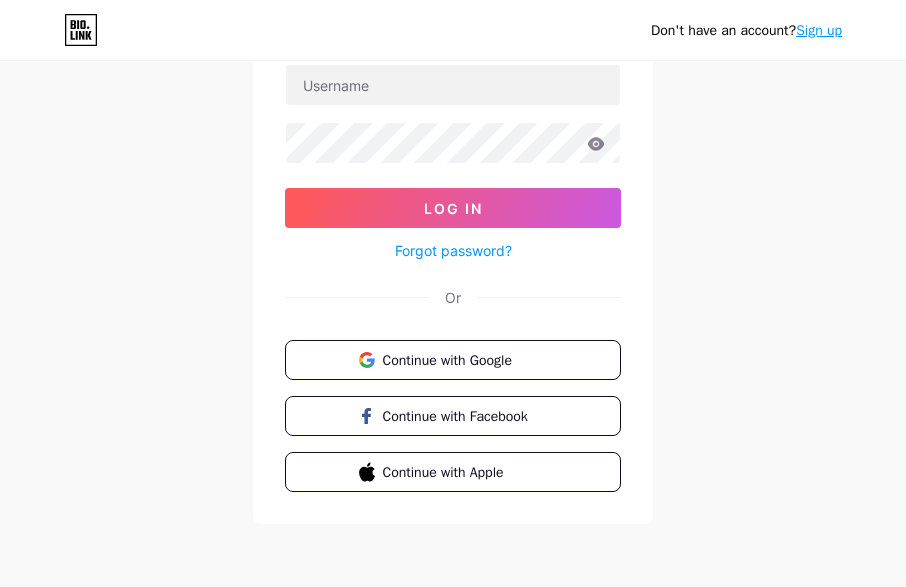 click on "Continue with Google" at bounding box center (465, 360) 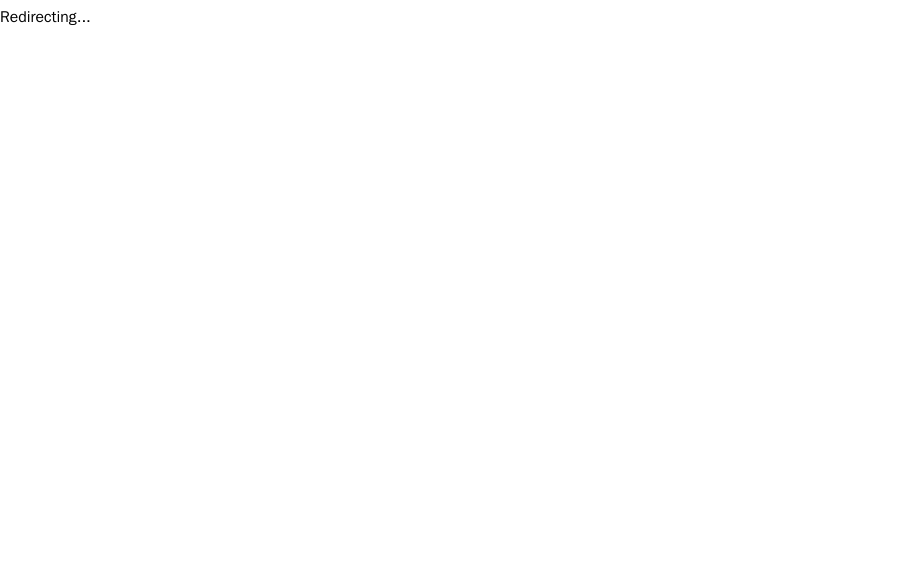 scroll, scrollTop: 0, scrollLeft: 0, axis: both 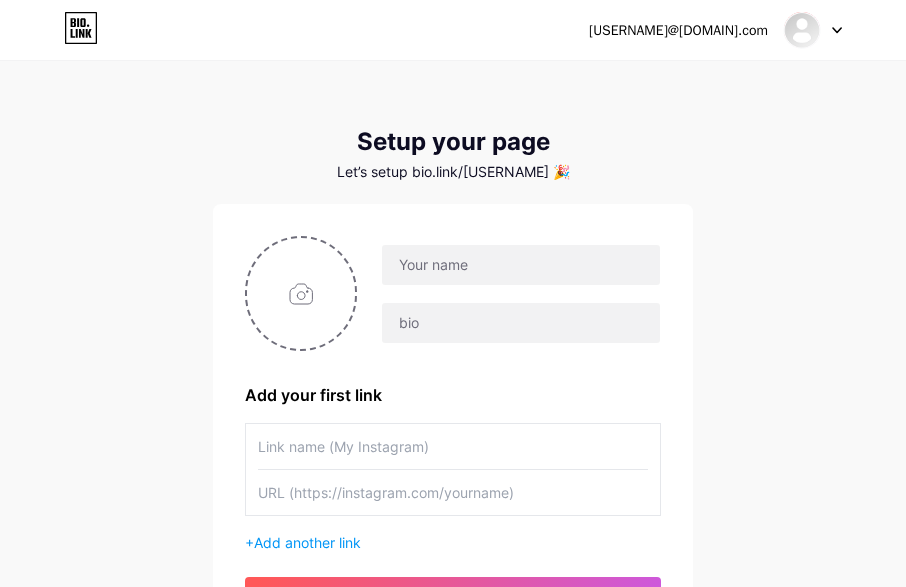 click on "[USERNAME]@[DOMAIN].com           Dashboard     Logout   Setup your page   Let’s setup bio.link/[USERNAME] 🎉                       Add your first link
+  Add another link     get started" at bounding box center [453, 356] 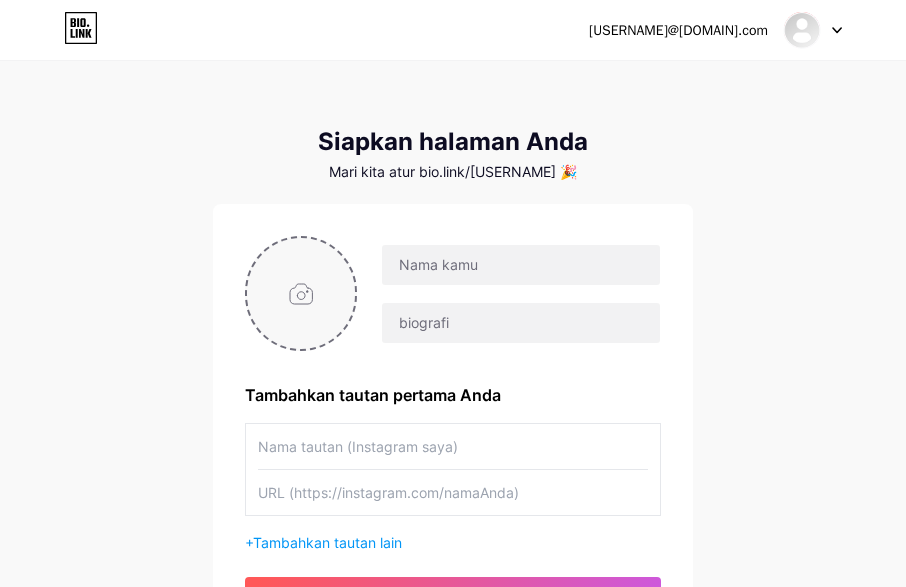 click at bounding box center [301, 293] 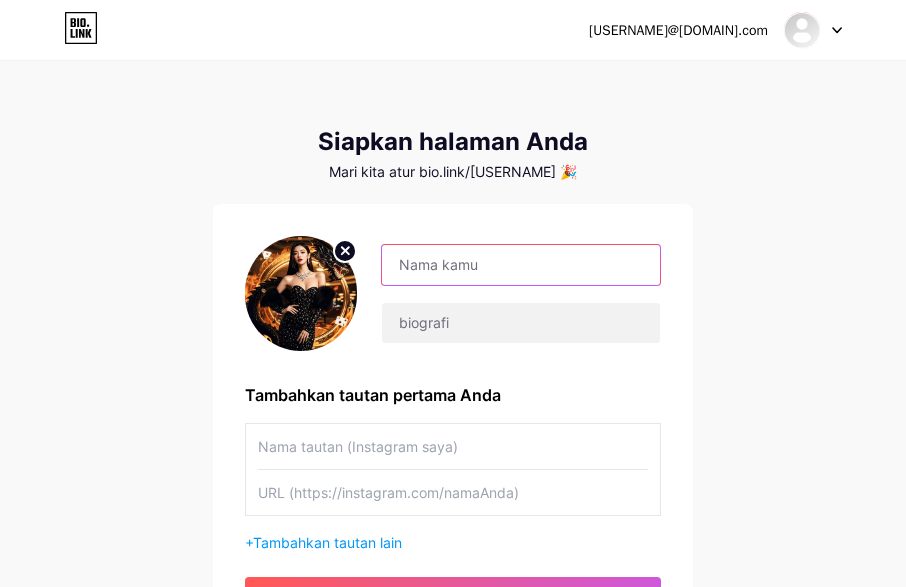 click at bounding box center (521, 265) 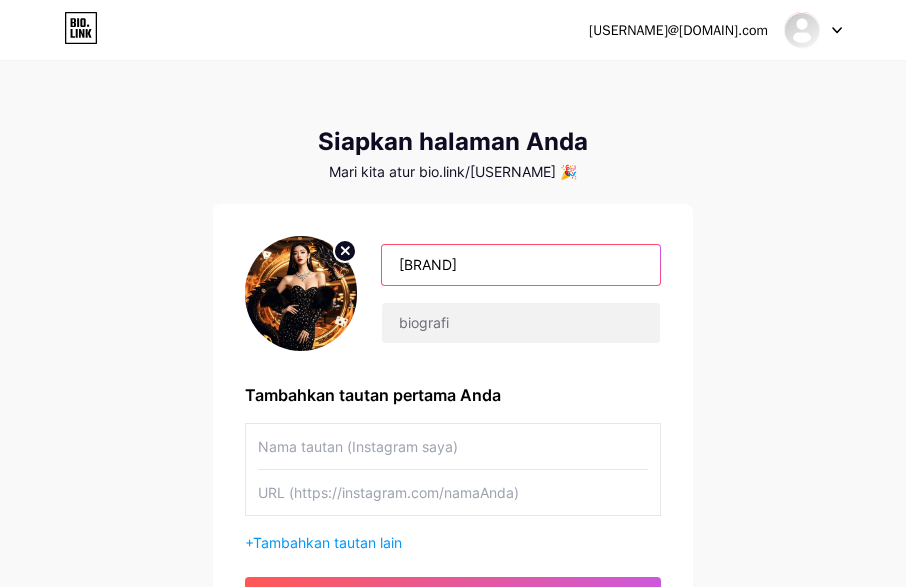 type on "[BRAND]" 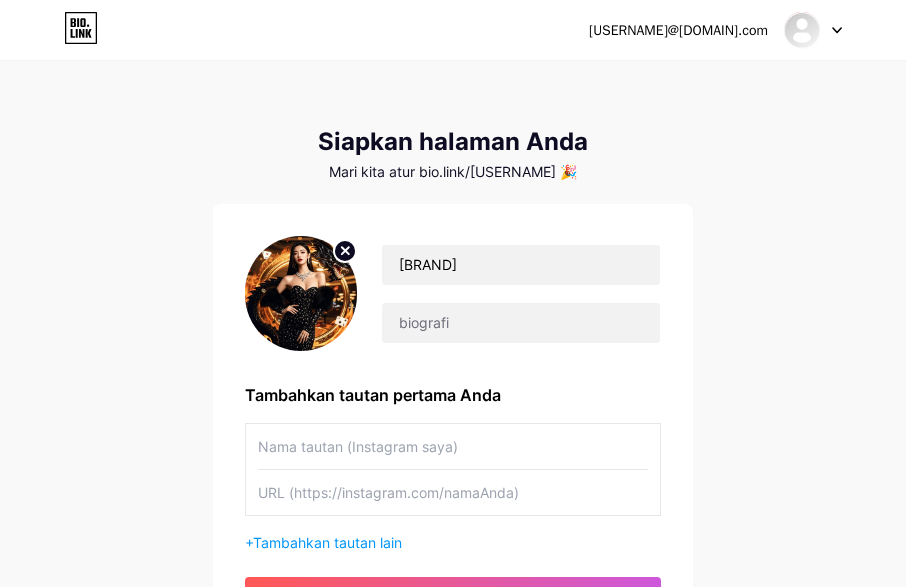 click on "[BRAND]" at bounding box center (453, 293) 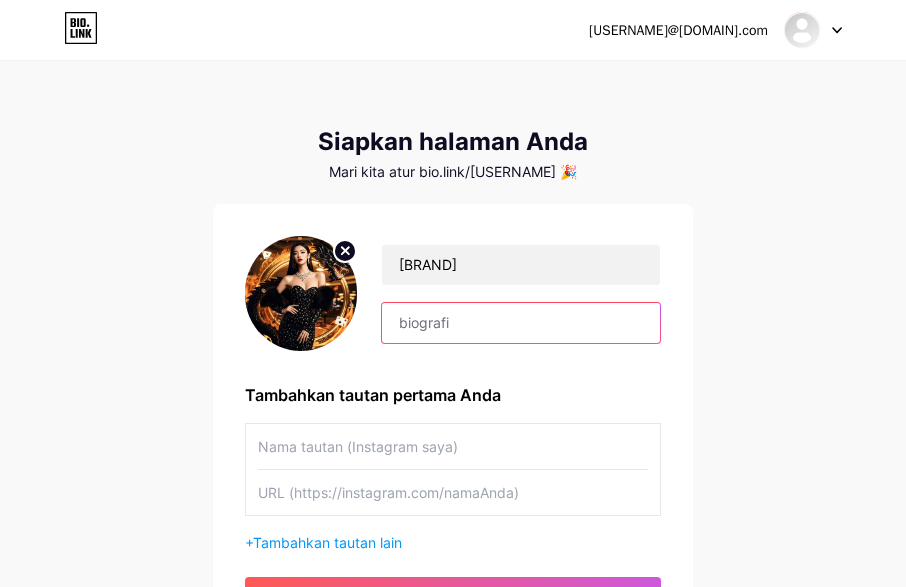 click at bounding box center [521, 323] 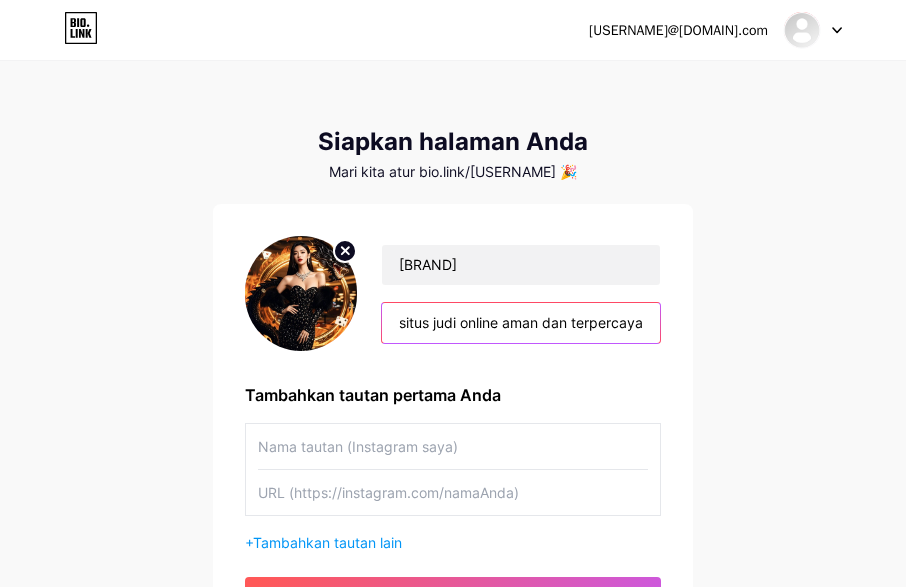 scroll, scrollTop: 0, scrollLeft: 5, axis: horizontal 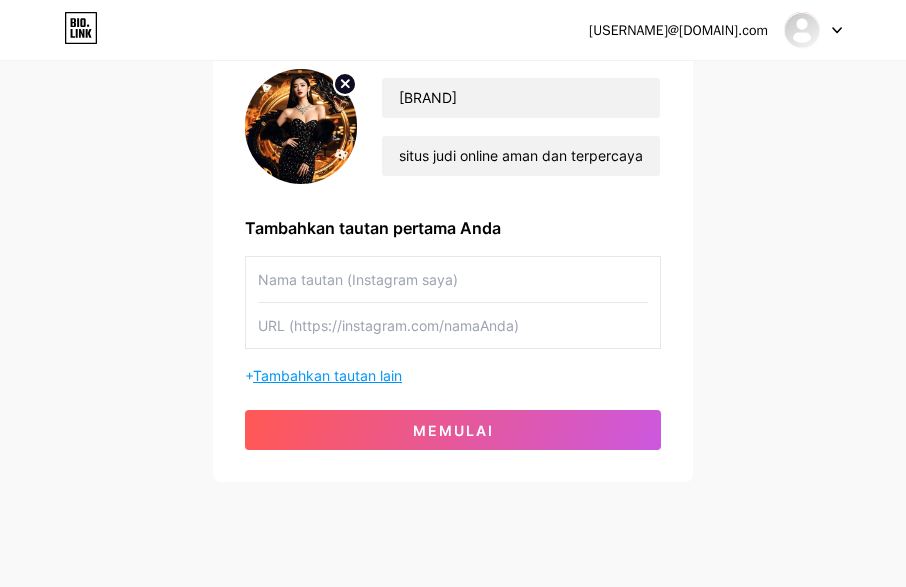 click on "Tambahkan tautan lain" at bounding box center (327, 375) 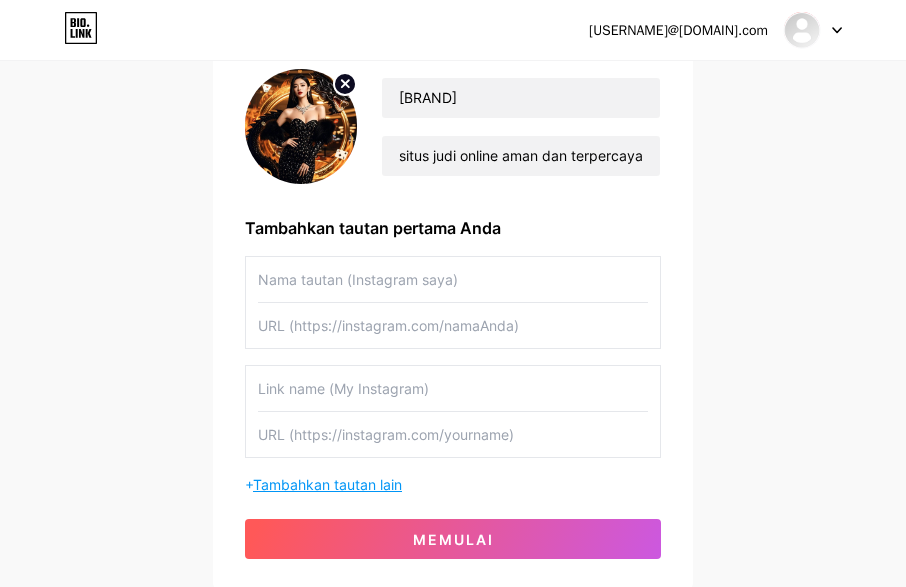 click on "Tambahkan tautan lain" at bounding box center [327, 484] 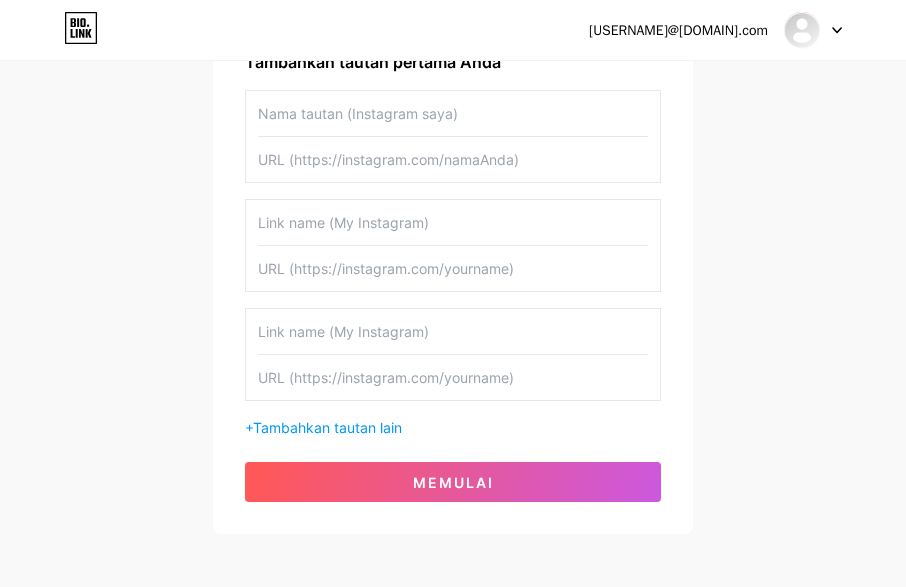 scroll, scrollTop: 167, scrollLeft: 0, axis: vertical 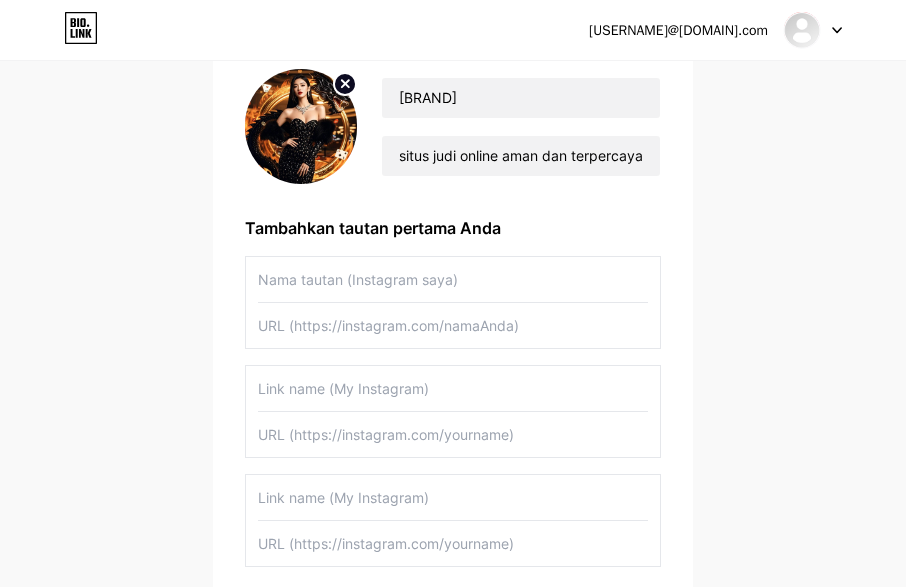 click at bounding box center [453, 279] 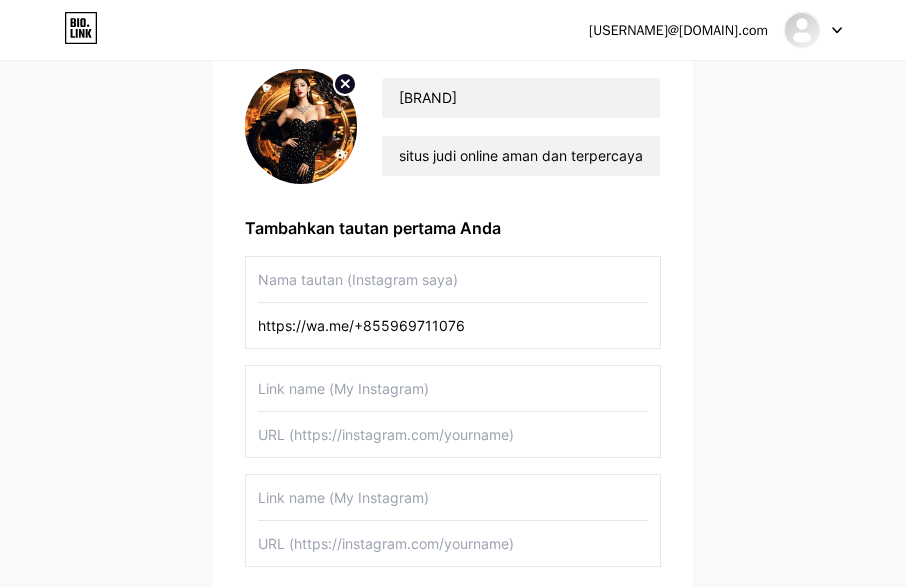 type on "https://wa.me/+855969711076" 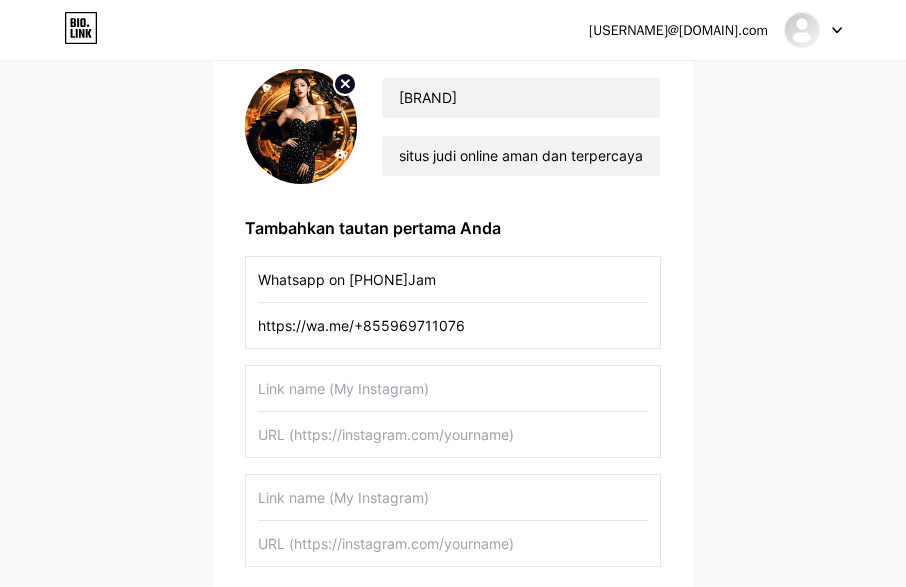 type on "Whatsapp on [PHONE]Jam" 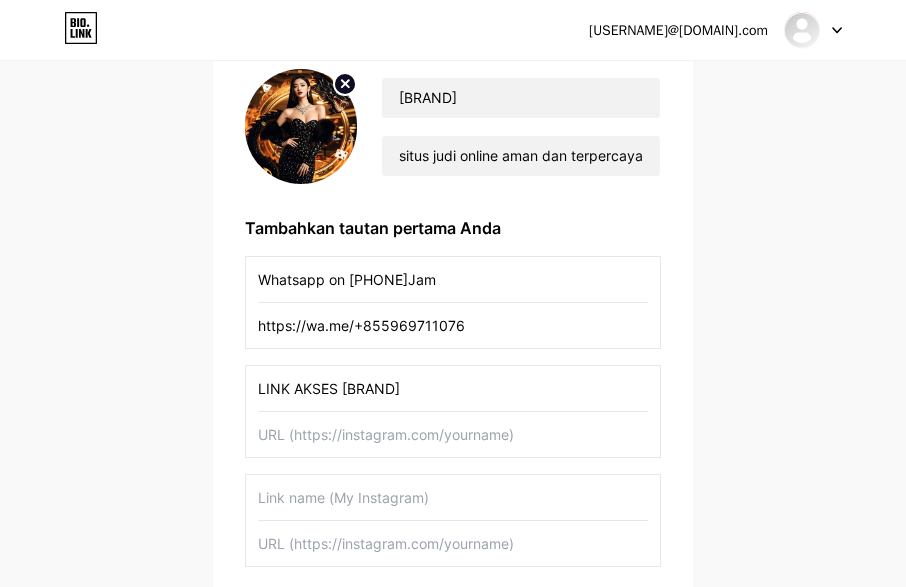type on "LINK AKSES [BRAND]" 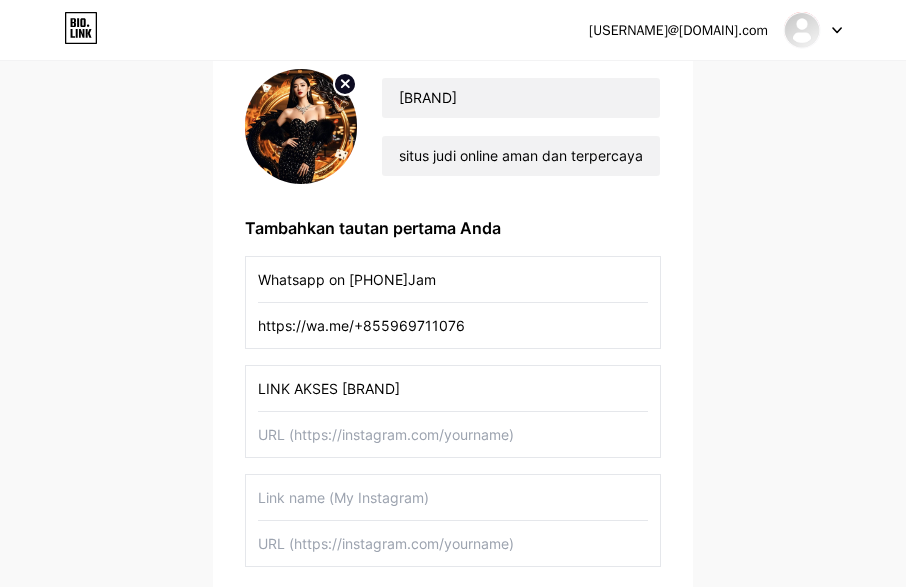 click at bounding box center (453, 434) 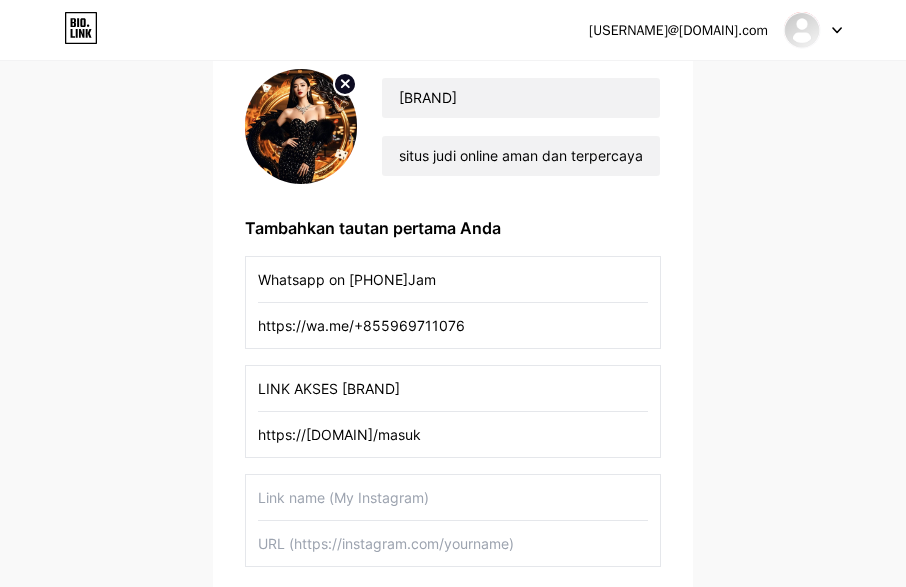 scroll, scrollTop: 333, scrollLeft: 0, axis: vertical 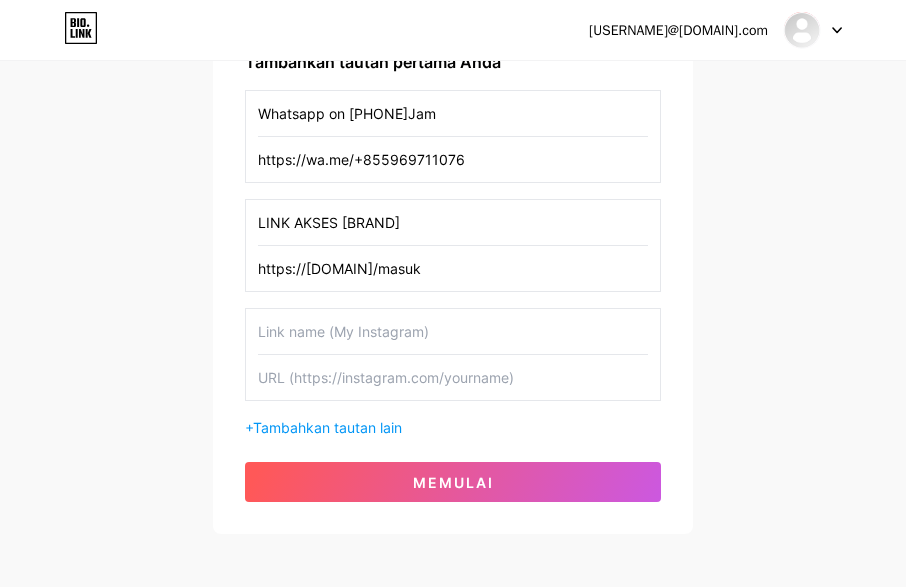 type on "https://[DOMAIN]/masuk" 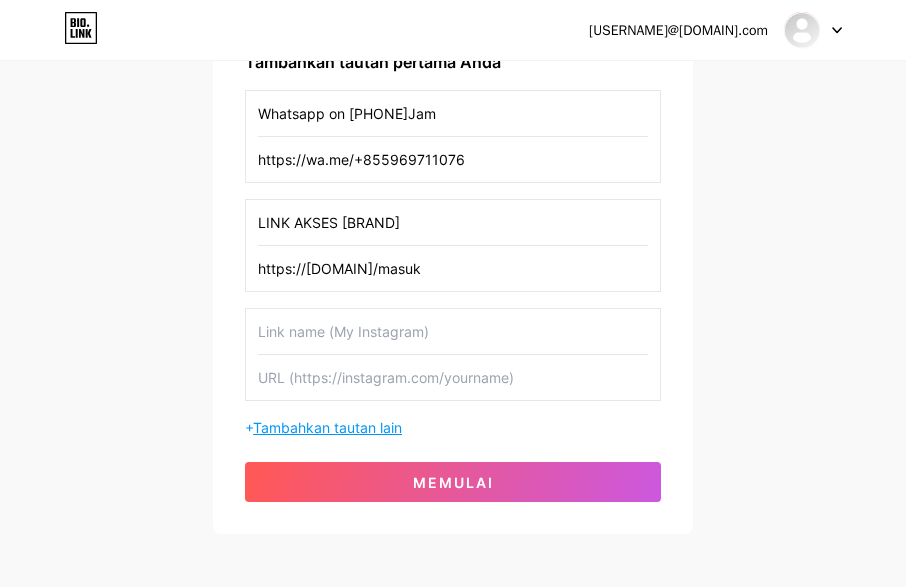 click on "Tambahkan tautan lain" at bounding box center [327, 427] 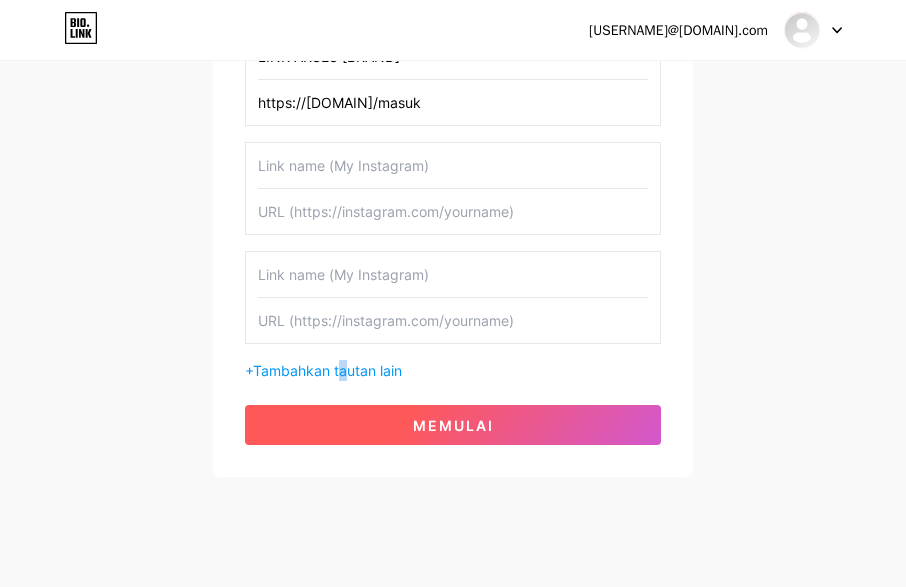 scroll, scrollTop: 500, scrollLeft: 0, axis: vertical 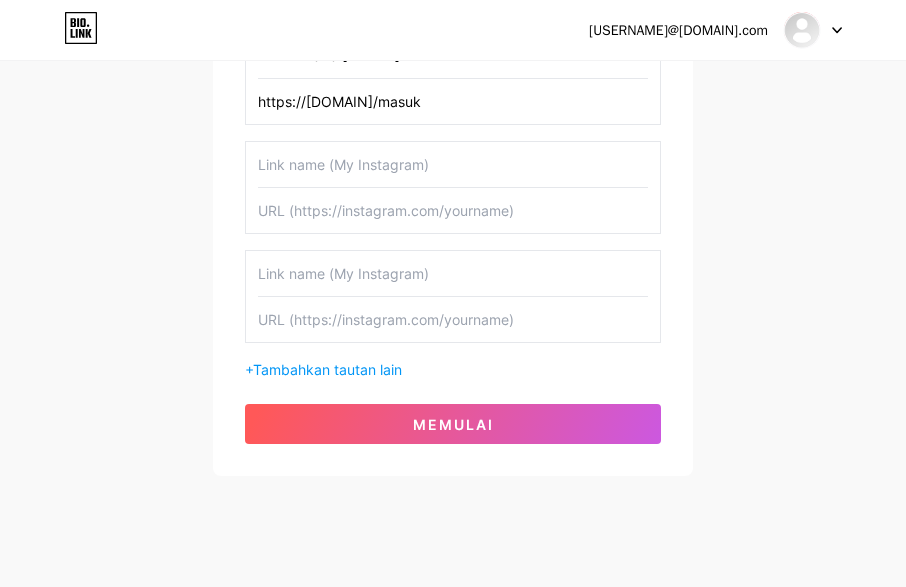 click at bounding box center [453, 210] 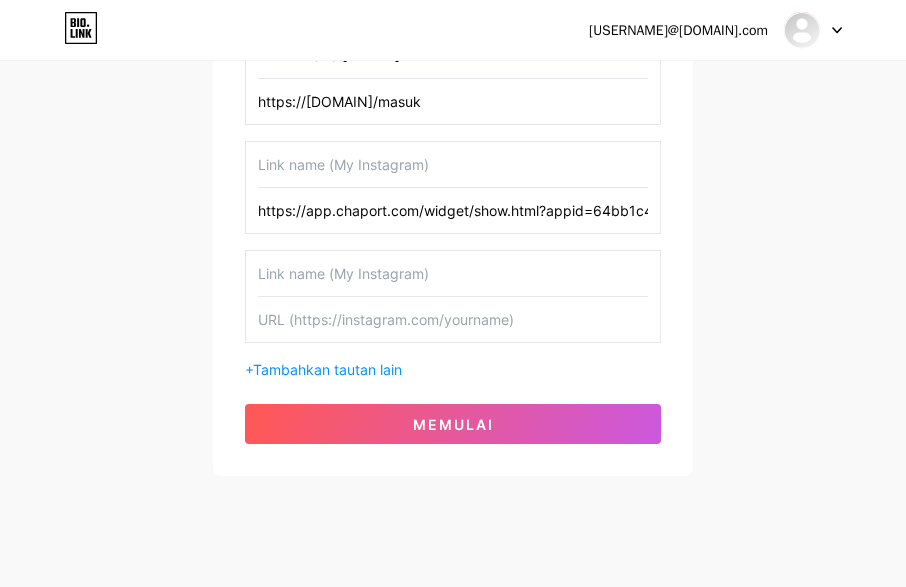 scroll, scrollTop: 0, scrollLeft: 144, axis: horizontal 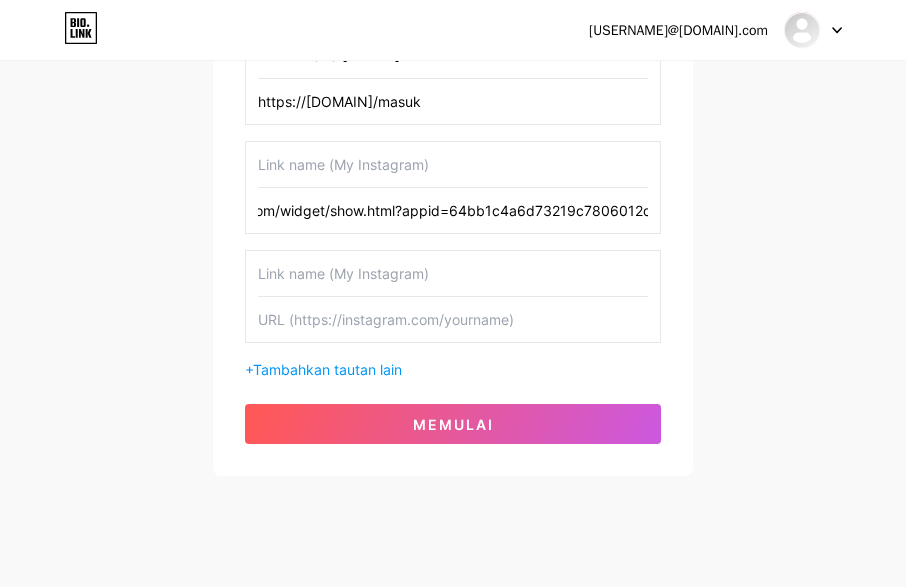 type on "https://app.chaport.com/widget/show.html?appid=64bb1c4a6d73219c7806012d" 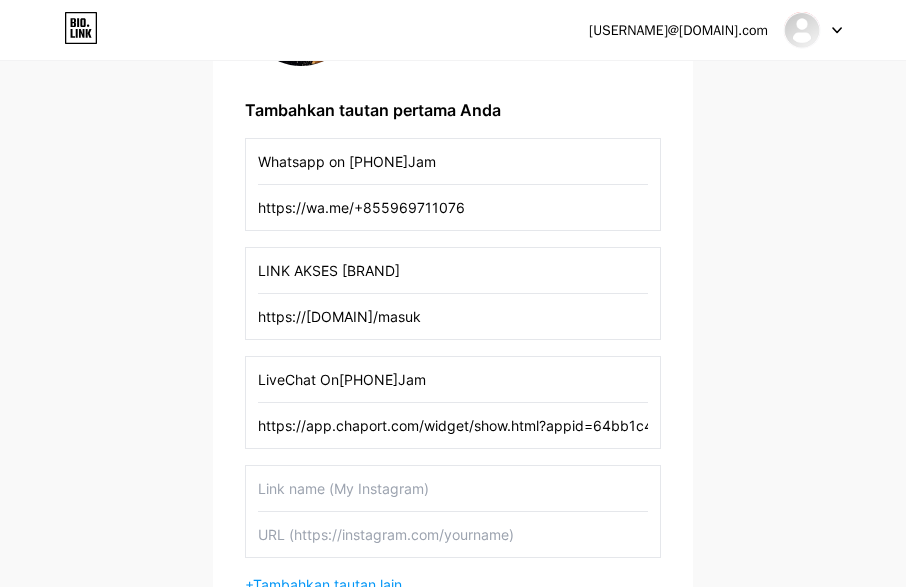 scroll, scrollTop: 333, scrollLeft: 0, axis: vertical 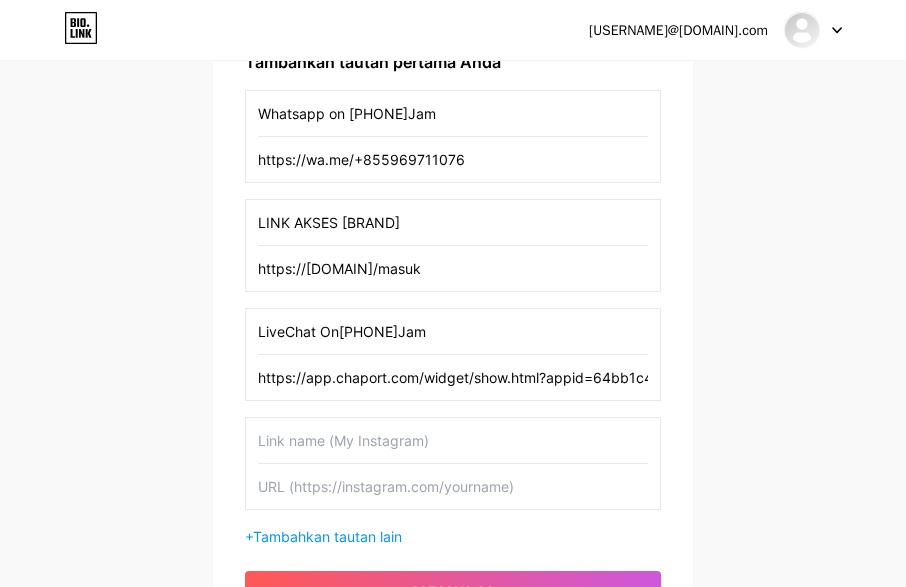type on "LiveChat On[PHONE]Jam" 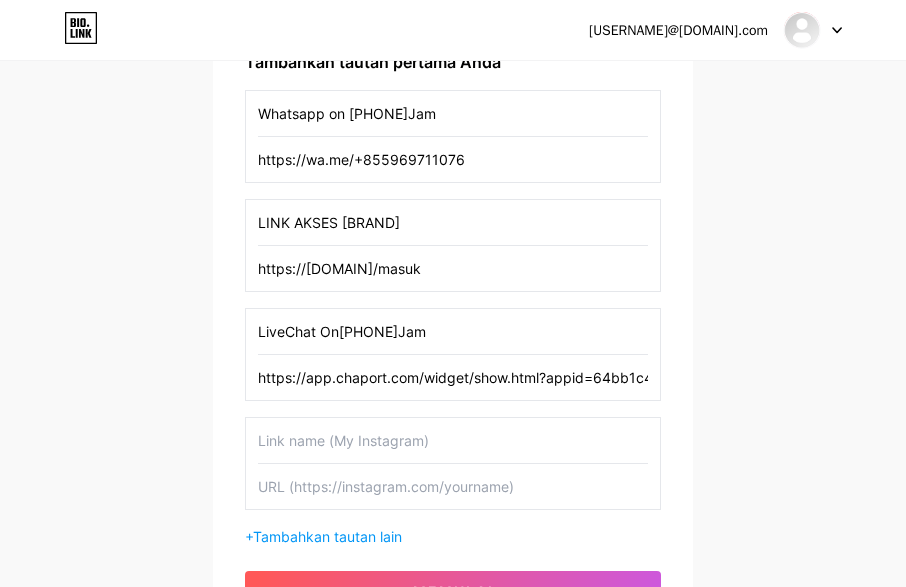 click at bounding box center [453, 486] 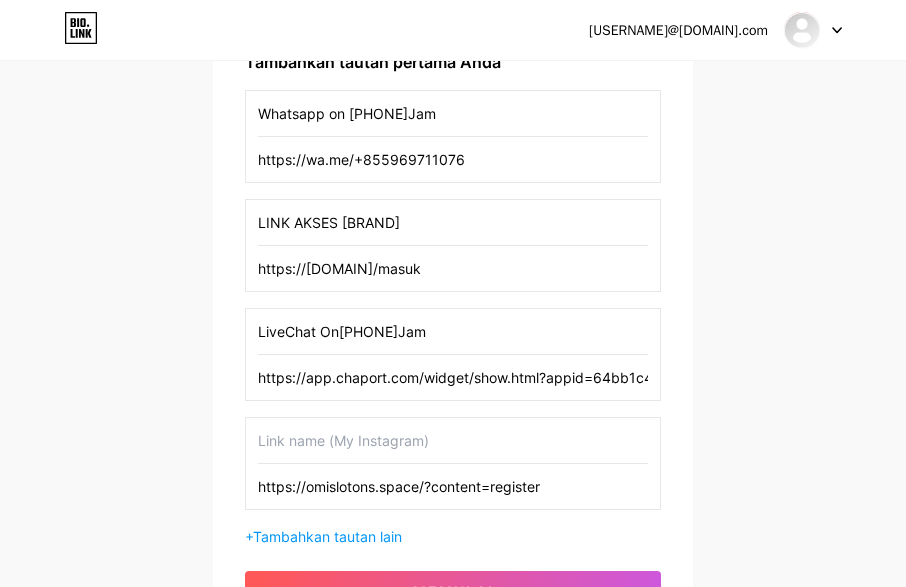 type on "https://omislotons.space/?content=register" 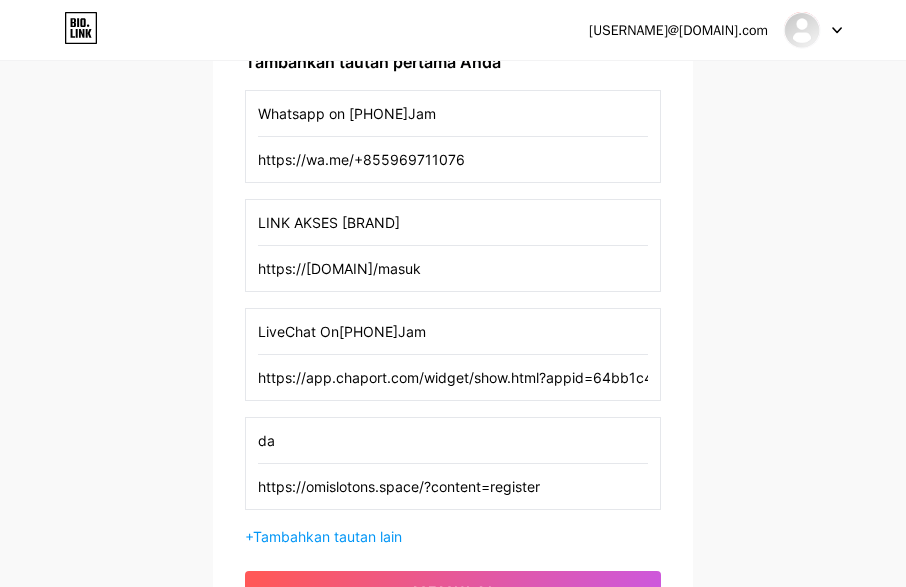 type on "d" 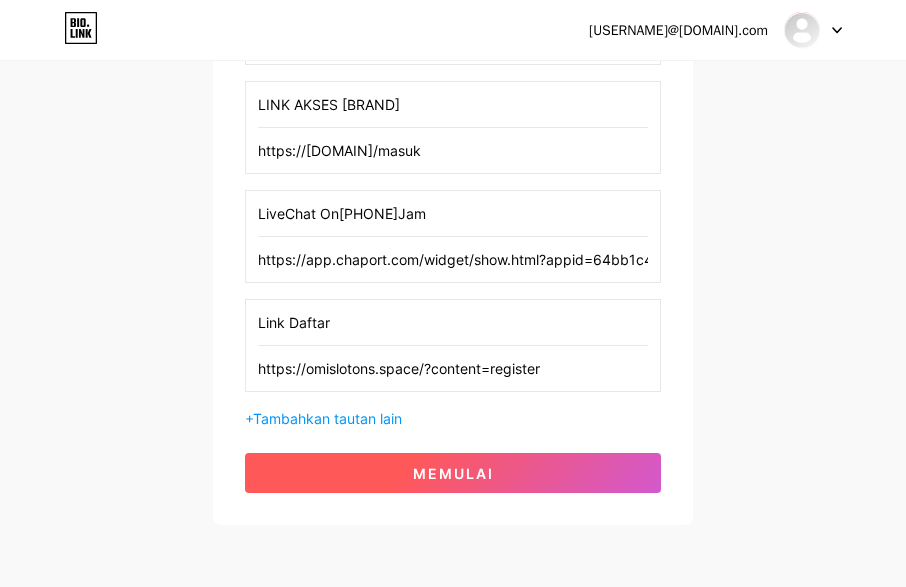 scroll, scrollTop: 500, scrollLeft: 0, axis: vertical 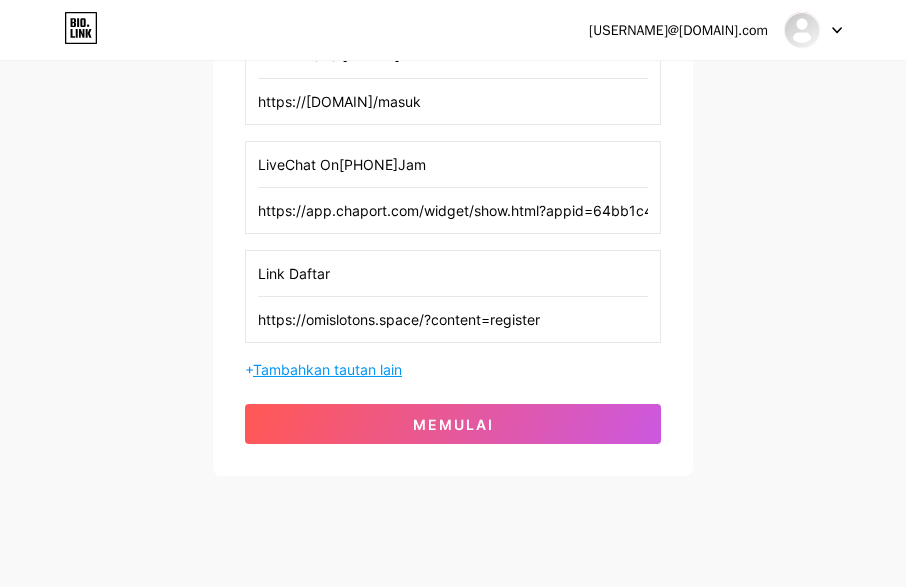 type on "Link Daftar" 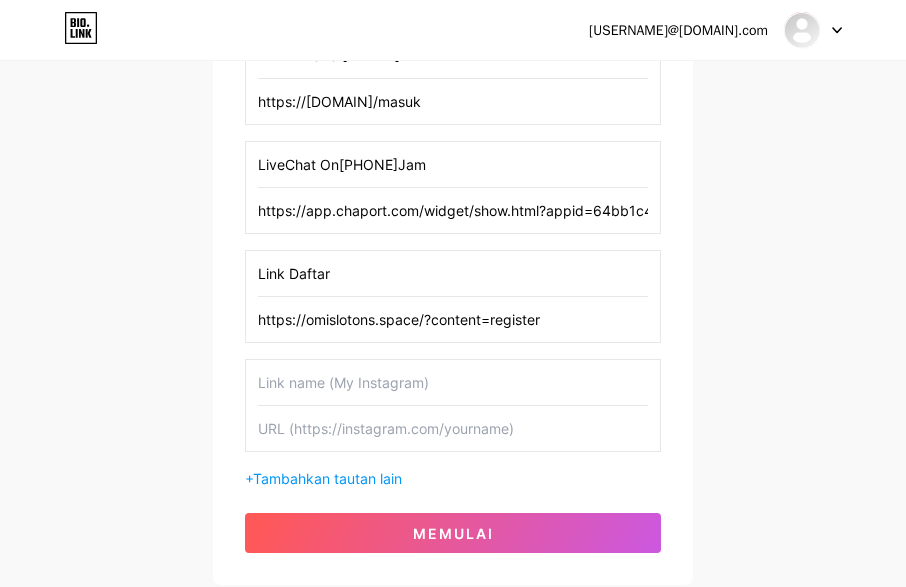 click at bounding box center (453, 382) 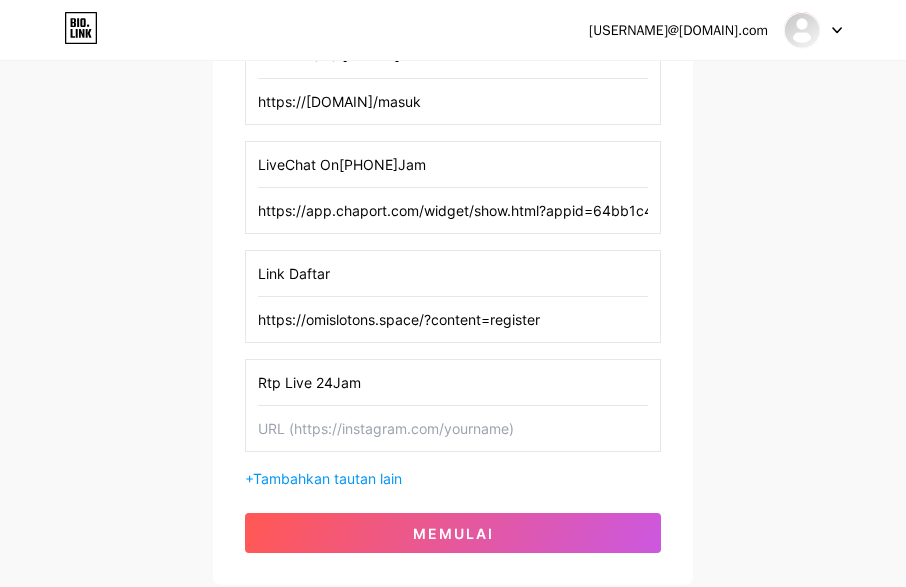 type on "Rtp Live 24Jam" 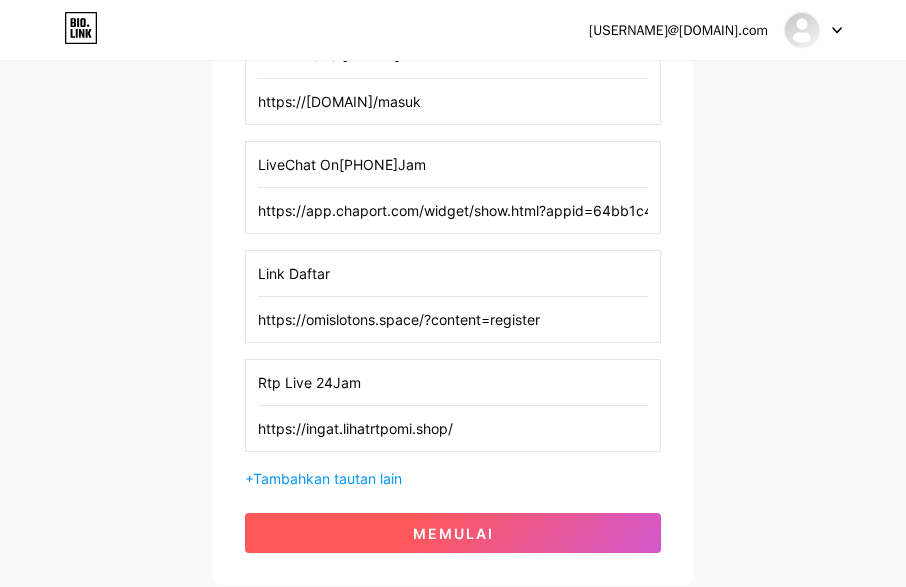 type on "https://ingat.lihatrtpomi.shop/" 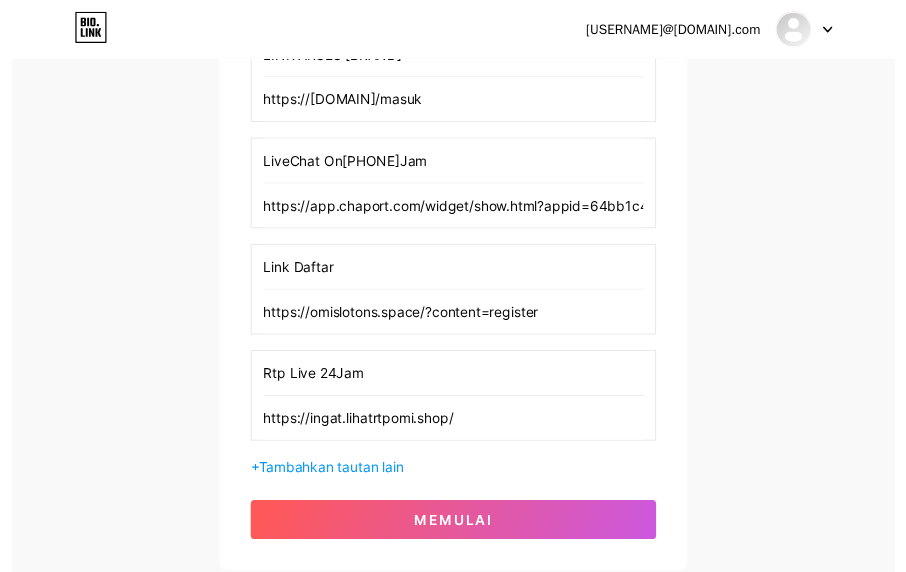 scroll, scrollTop: 0, scrollLeft: 0, axis: both 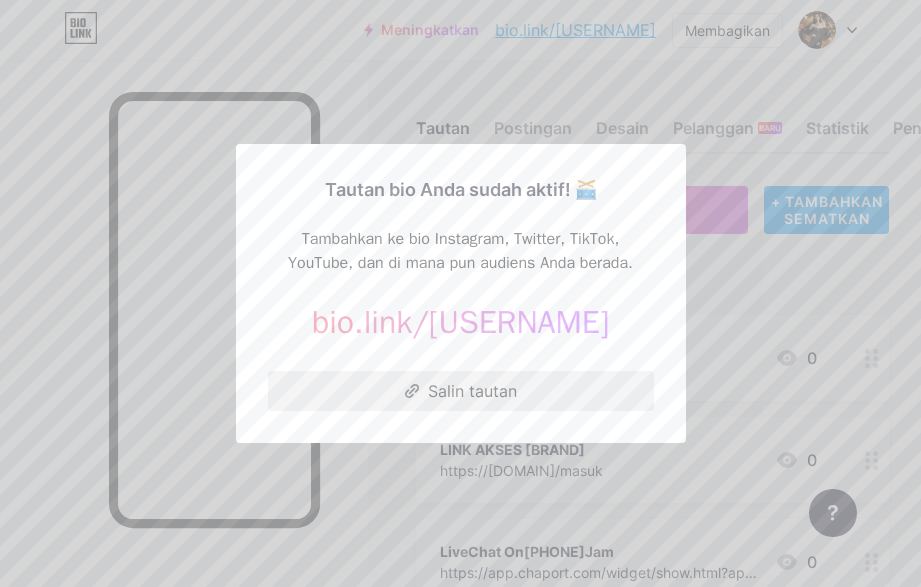 click on "Salin tautan" at bounding box center (461, 391) 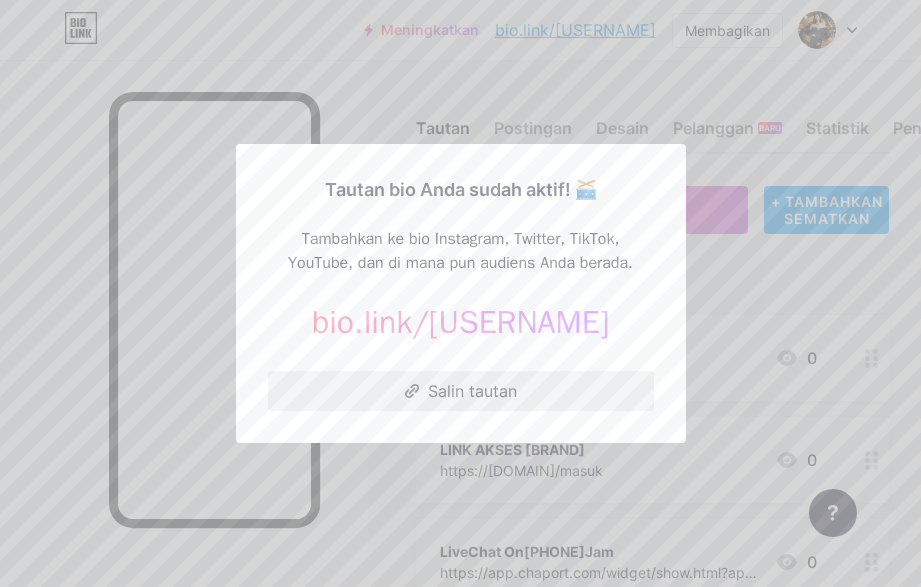 click on "Salin tautan" at bounding box center (461, 391) 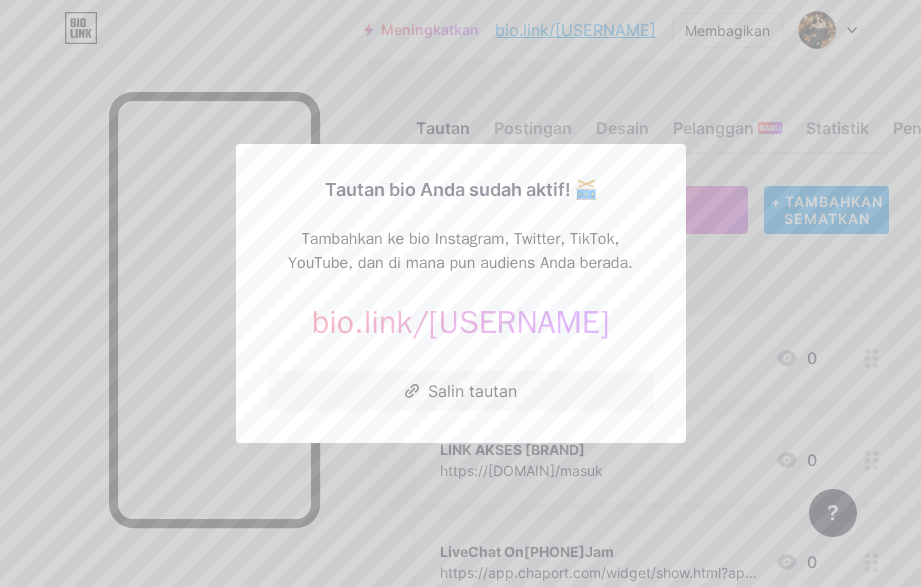 click at bounding box center (460, 293) 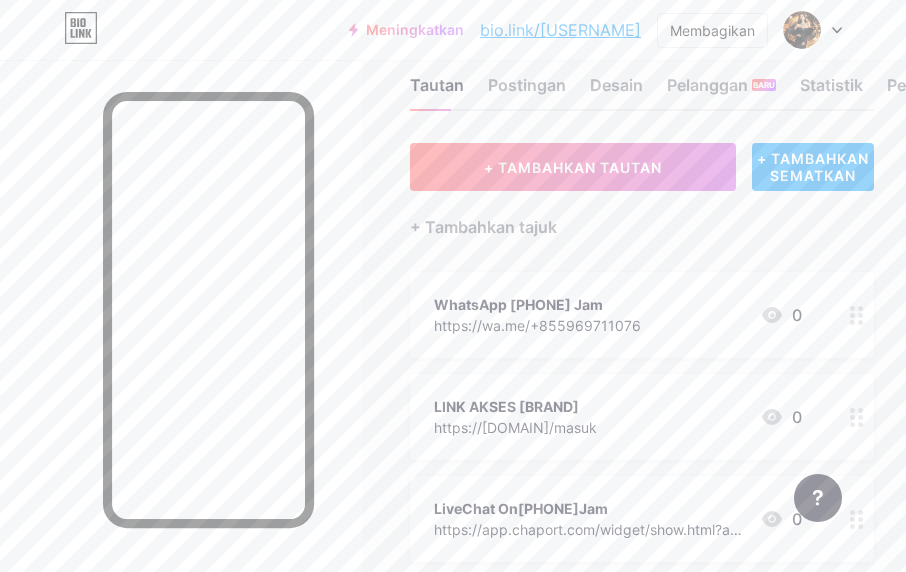 scroll, scrollTop: 0, scrollLeft: 0, axis: both 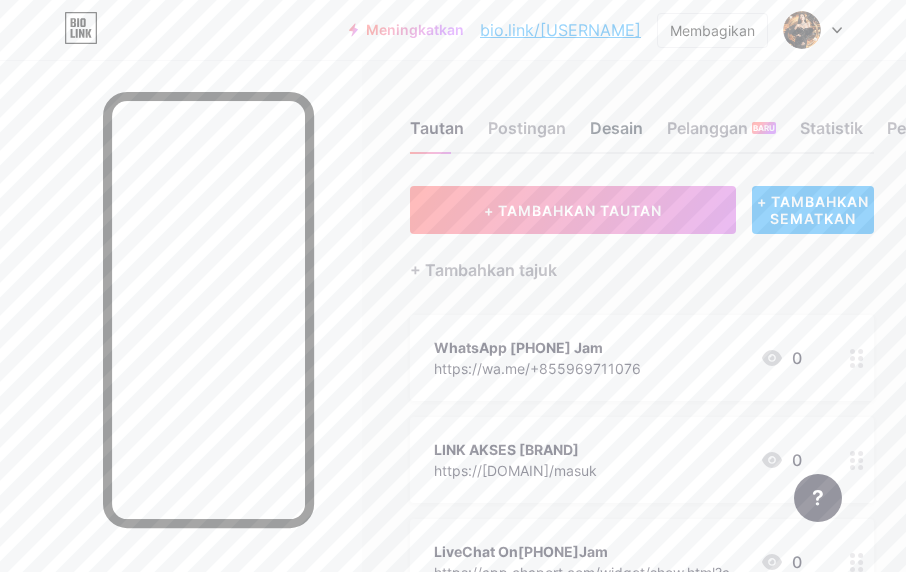 click on "Desain" at bounding box center (616, 128) 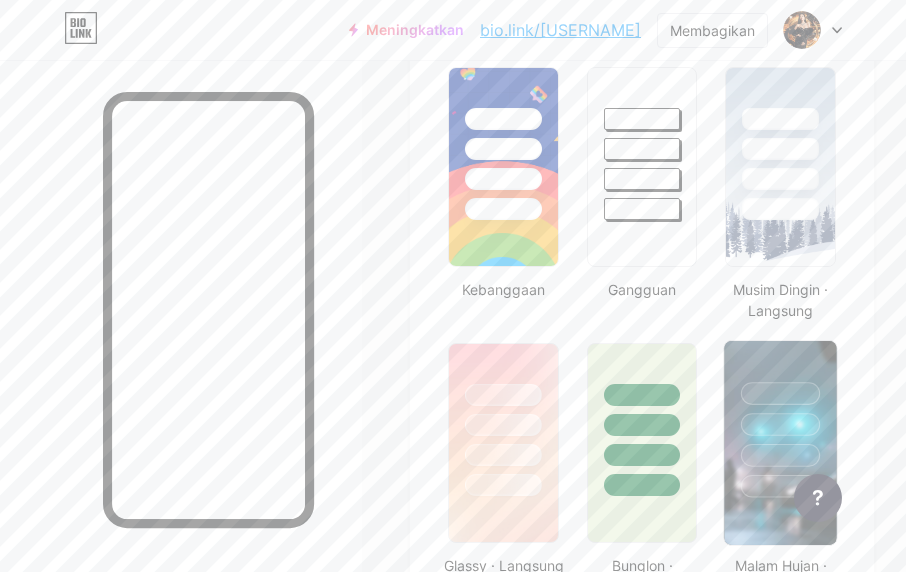 scroll, scrollTop: 833, scrollLeft: 0, axis: vertical 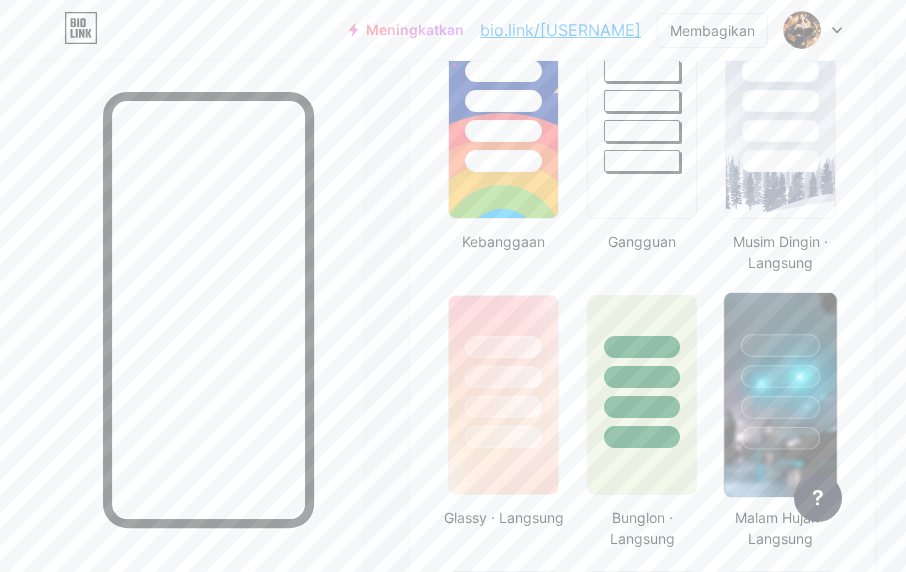 click at bounding box center [780, 376] 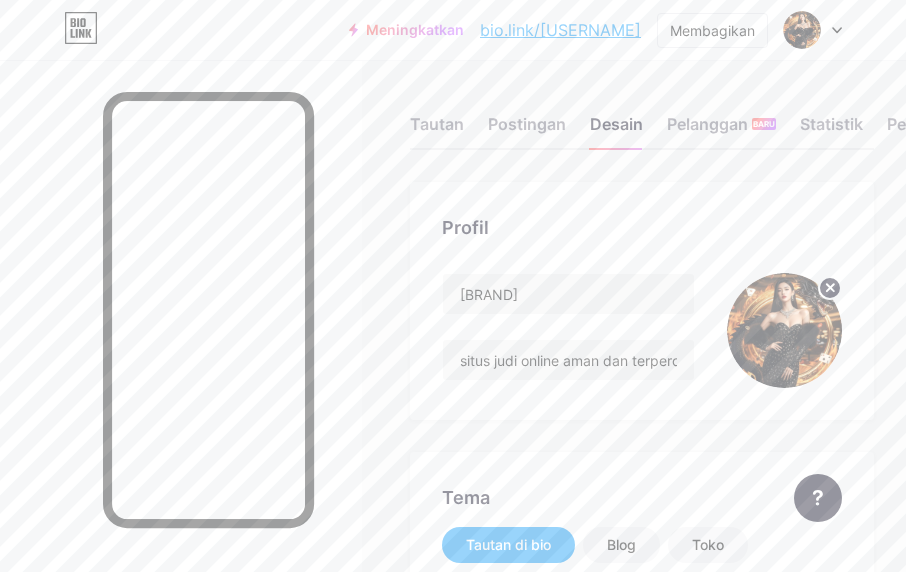 scroll, scrollTop: 0, scrollLeft: 0, axis: both 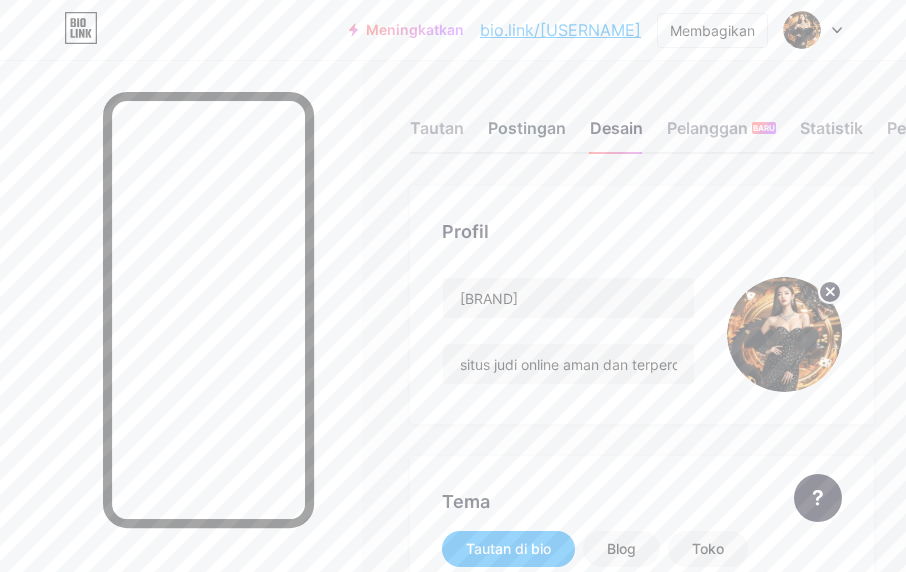 click on "Postingan" at bounding box center [527, 128] 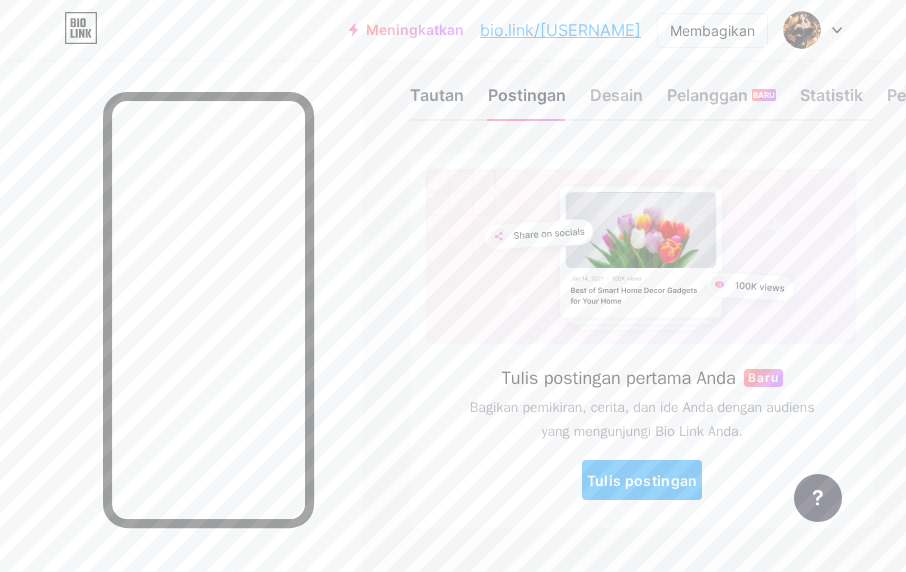 scroll, scrollTop: 0, scrollLeft: 0, axis: both 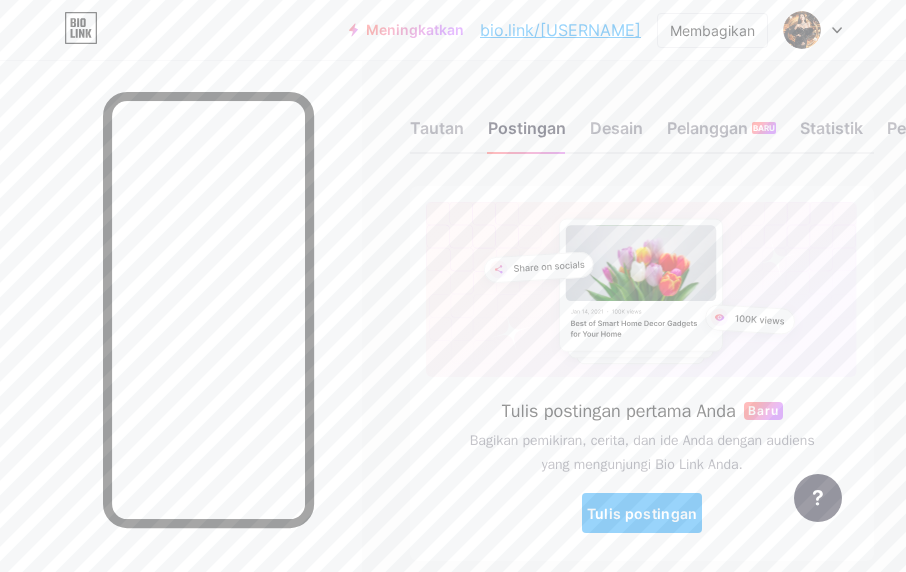 click on "Tautan
Postingan
Desain
Pelanggan
BARU
Statistik
Pengaturan" at bounding box center [642, 119] 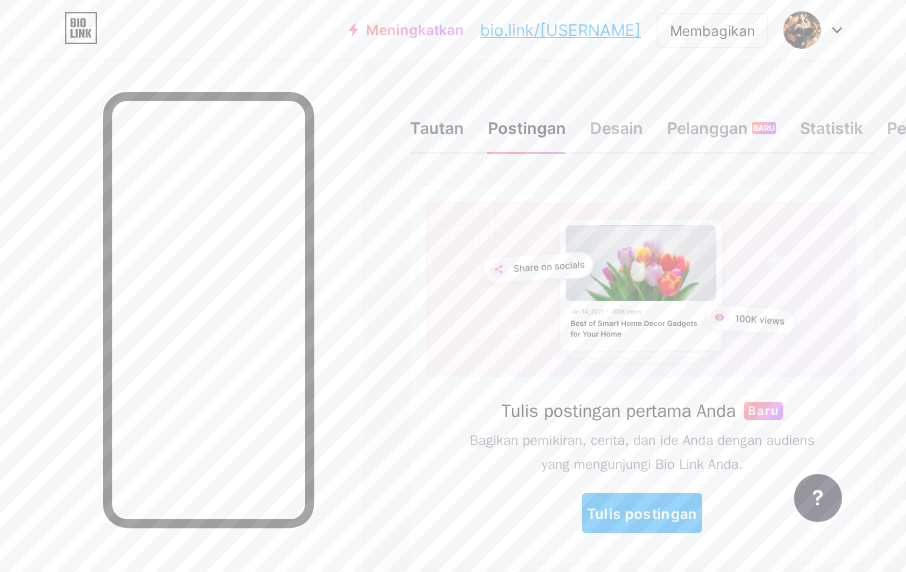 click on "Tautan" at bounding box center (437, 128) 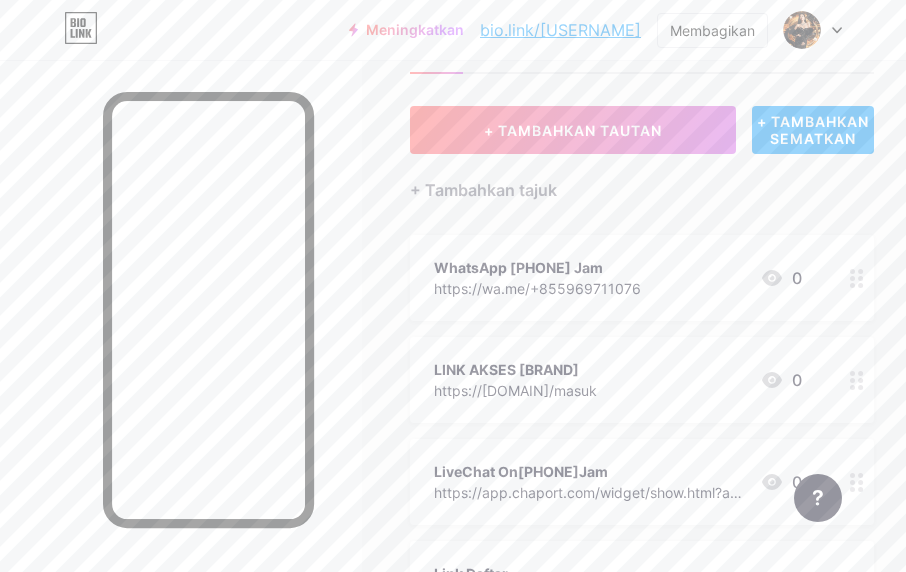 scroll, scrollTop: 0, scrollLeft: 0, axis: both 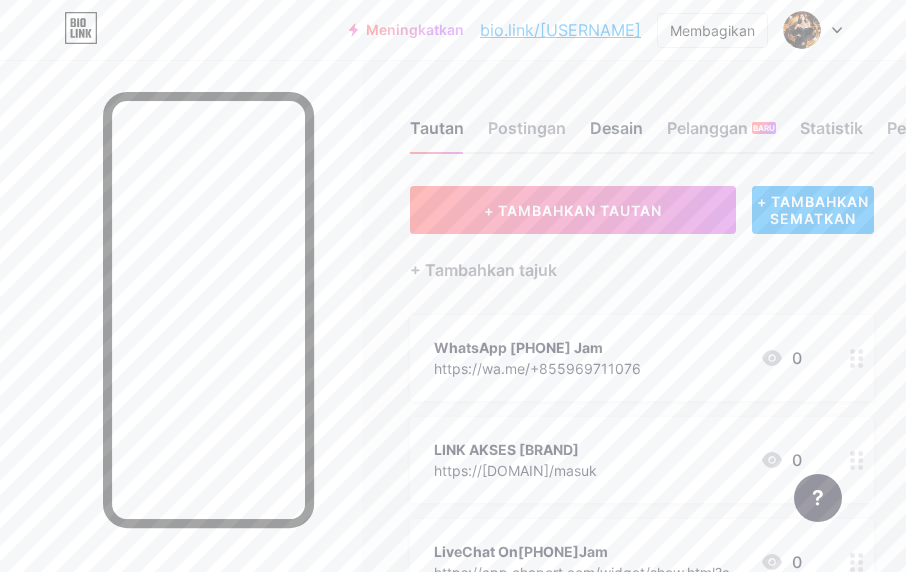 click on "Desain" at bounding box center (616, 128) 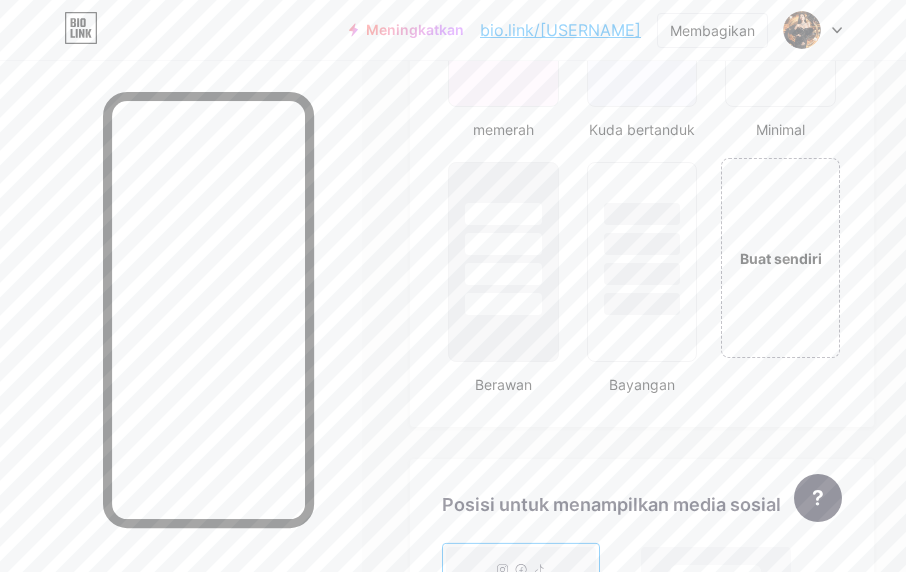 scroll, scrollTop: 2349, scrollLeft: 0, axis: vertical 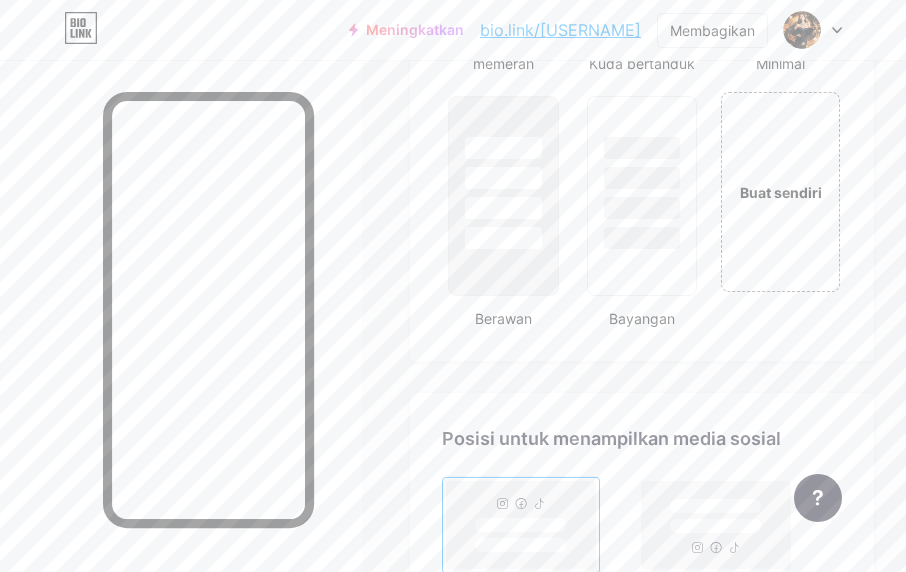 click on "bio.link/[USERNAME]" at bounding box center [560, 30] 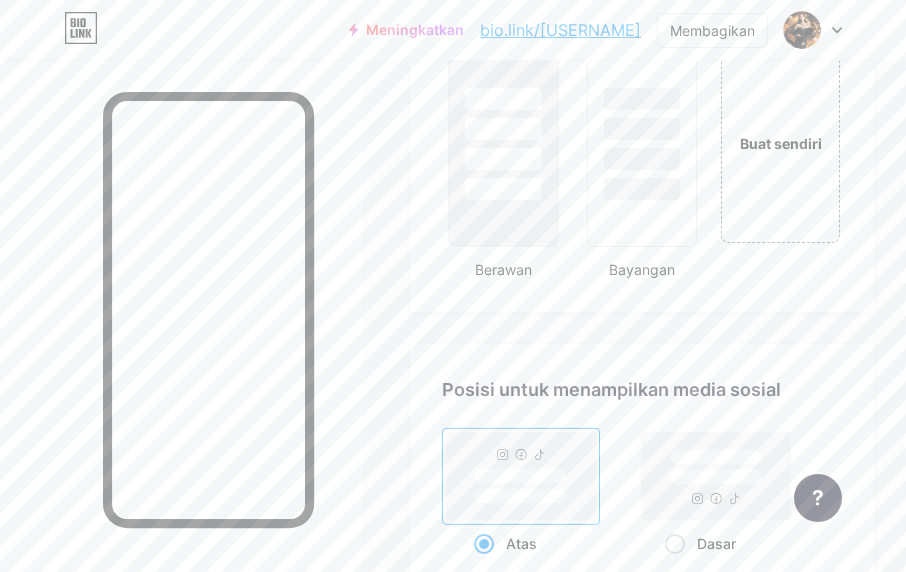 scroll, scrollTop: 2349, scrollLeft: 0, axis: vertical 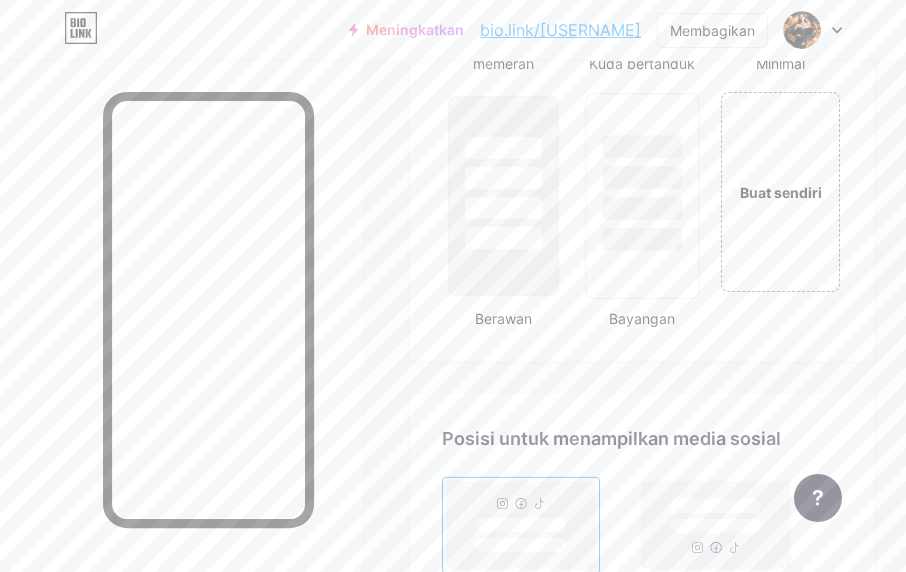 click at bounding box center (642, 172) 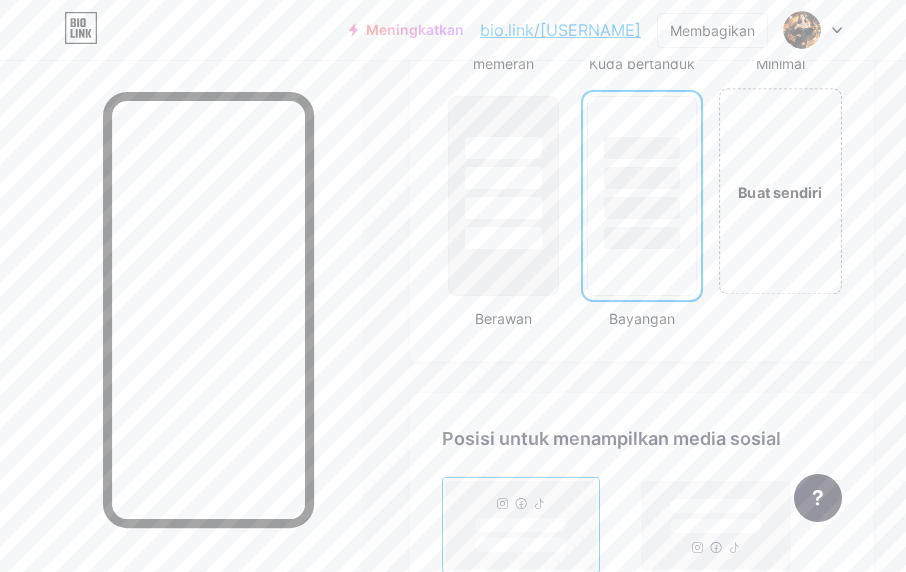 click on "Buat sendiri" at bounding box center (781, 191) 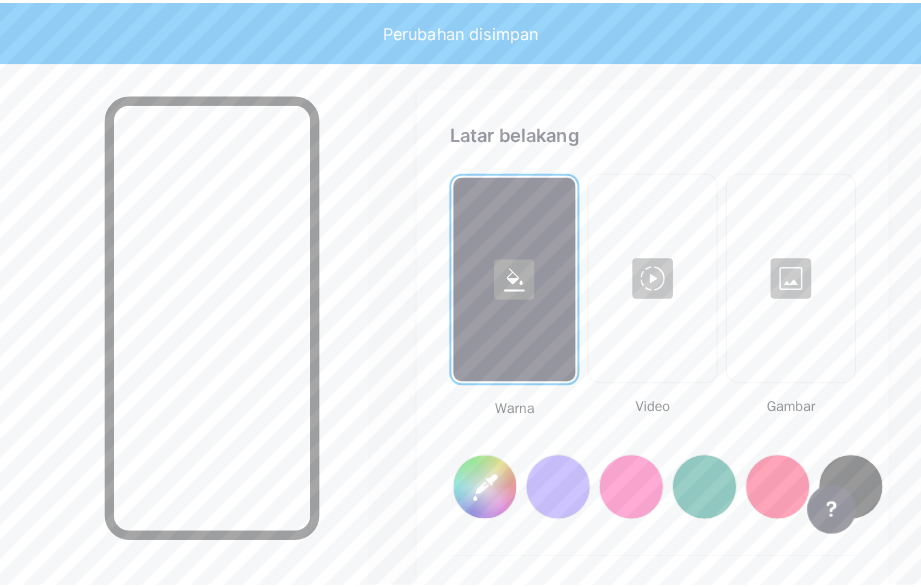 scroll, scrollTop: 2662, scrollLeft: 0, axis: vertical 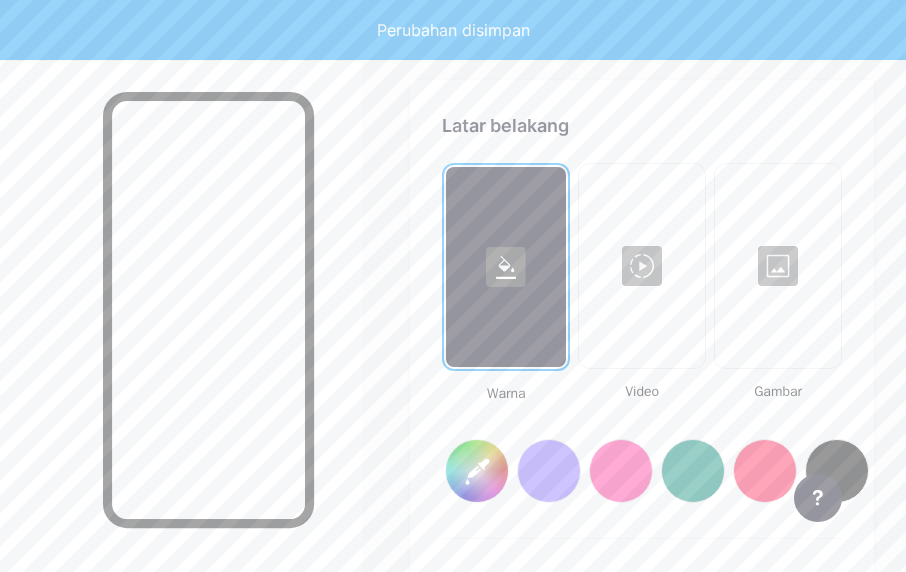 type on "#ffffff" 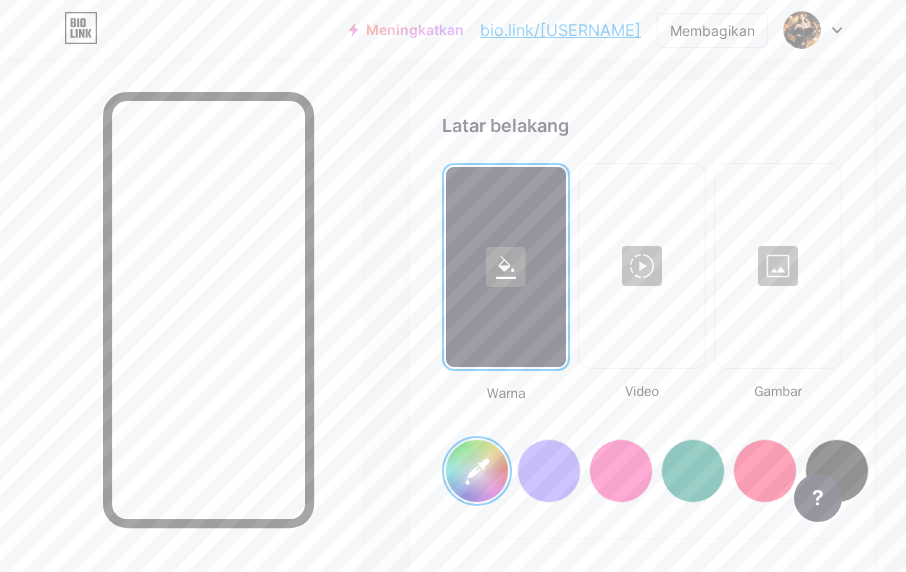 click at bounding box center (642, 266) 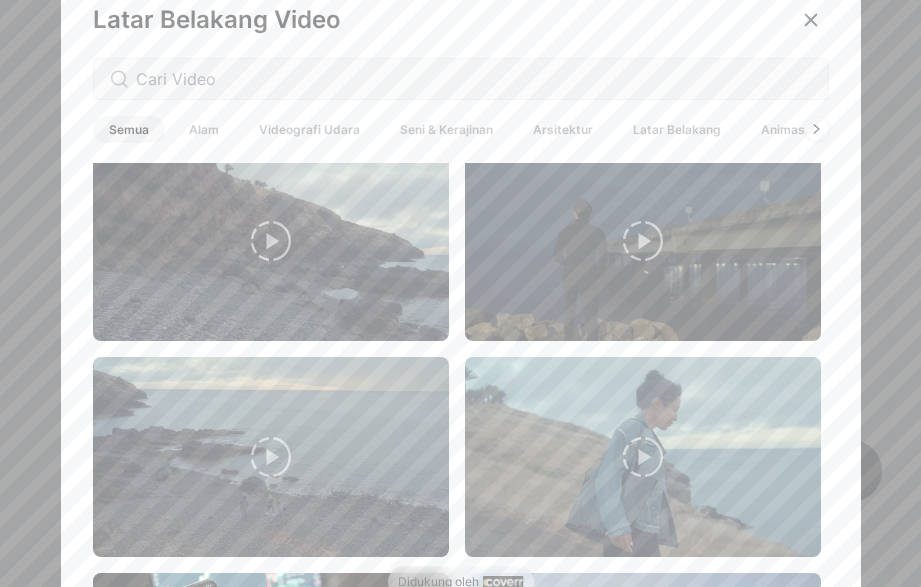 scroll, scrollTop: 1167, scrollLeft: 0, axis: vertical 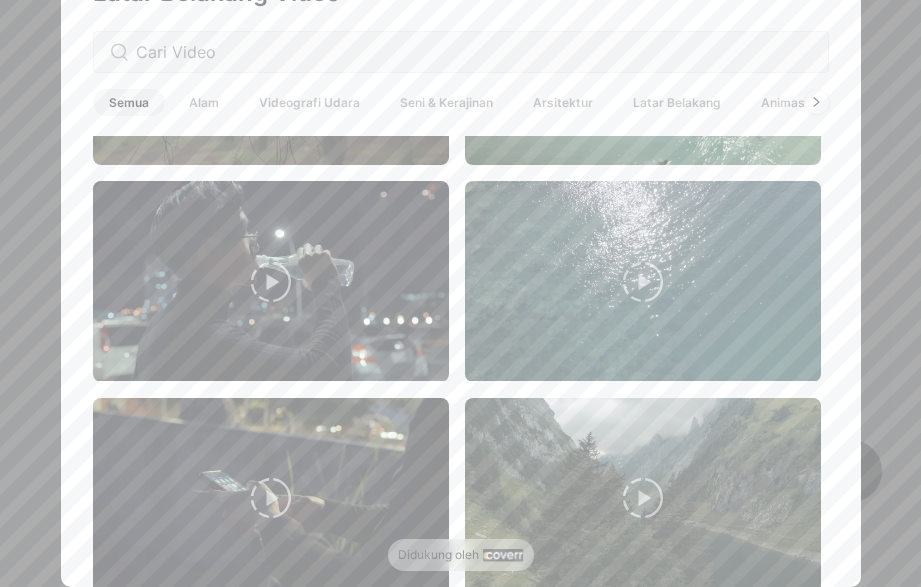 click on "Animasi" at bounding box center (784, 102) 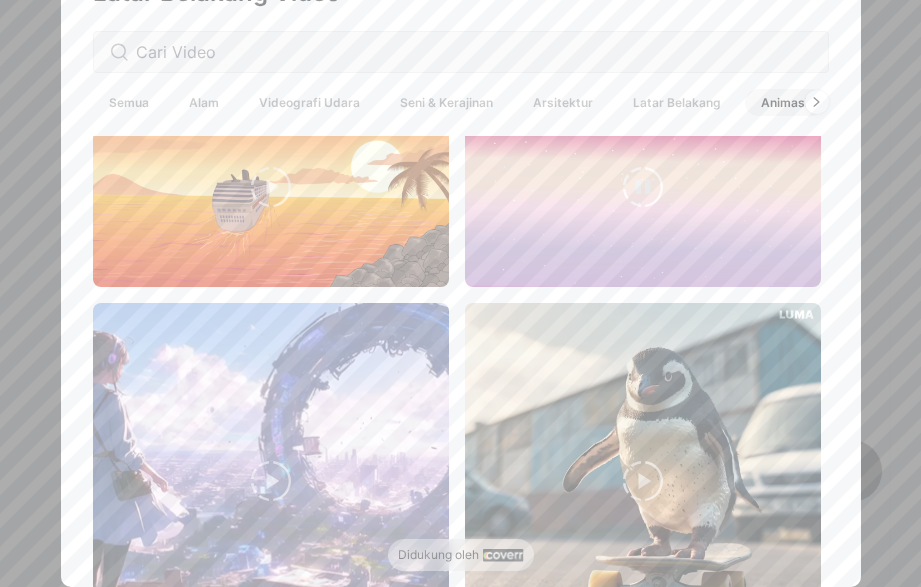 scroll, scrollTop: 0, scrollLeft: 0, axis: both 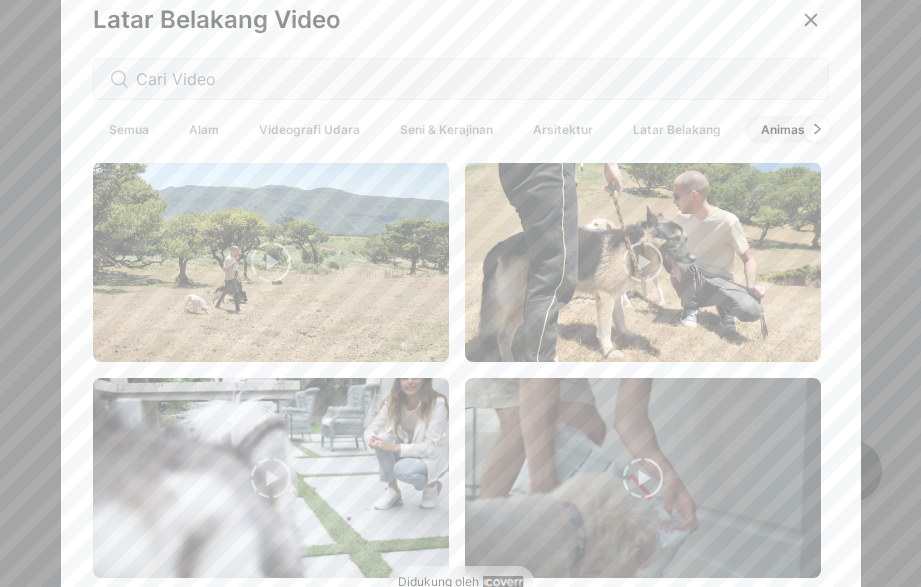 click 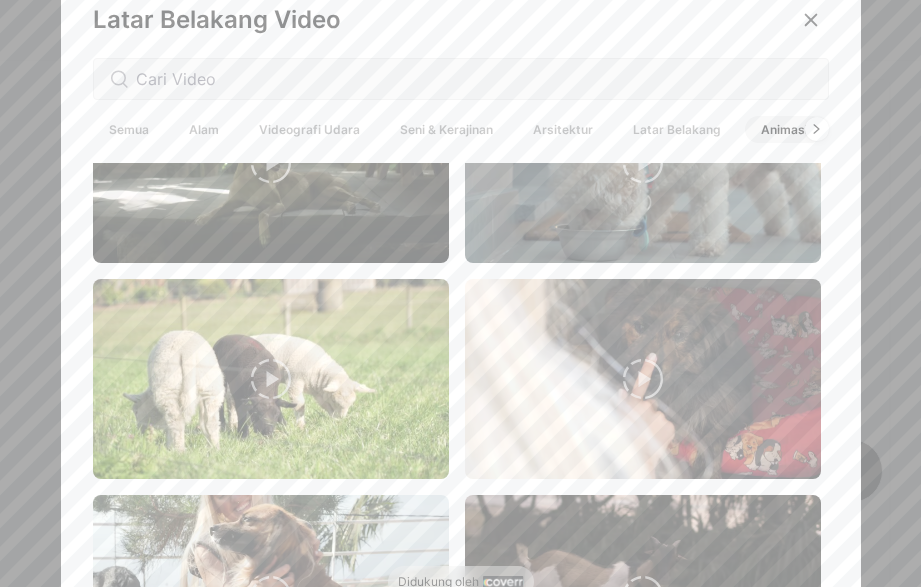scroll, scrollTop: 5510, scrollLeft: 0, axis: vertical 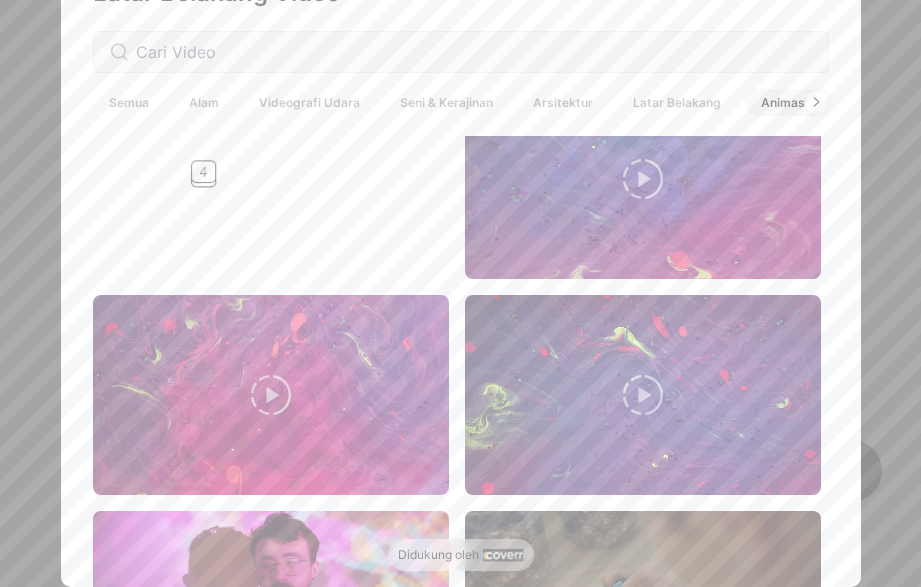 click on "Latar Belakang" at bounding box center (677, 102) 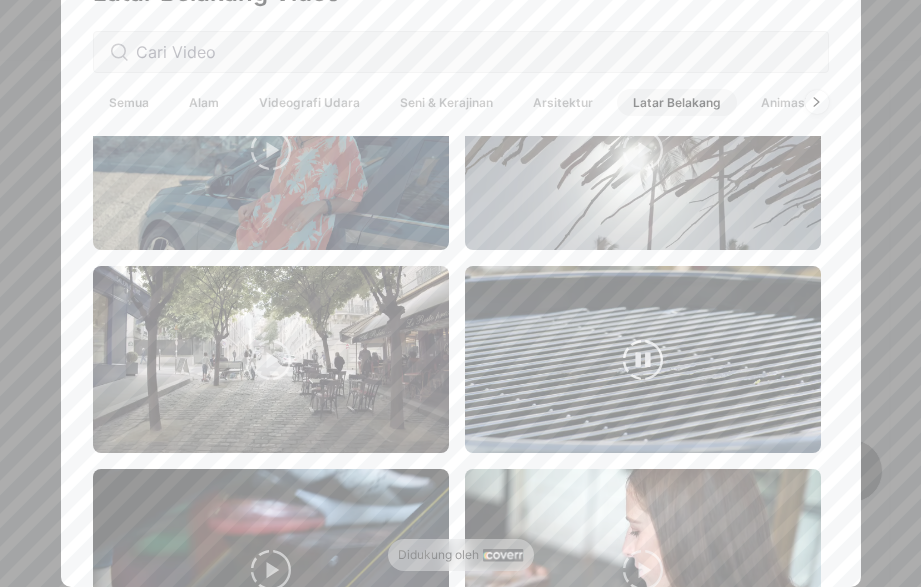 scroll, scrollTop: 1500, scrollLeft: 0, axis: vertical 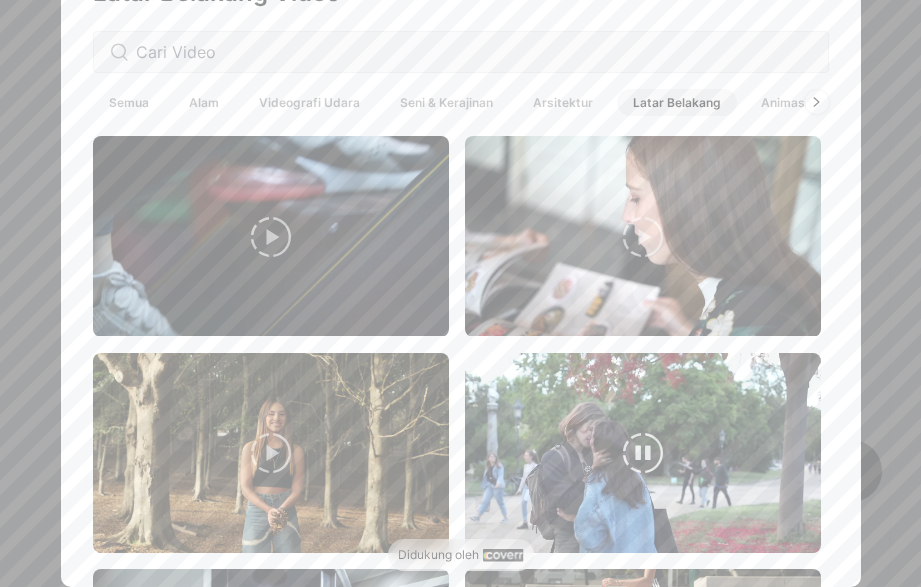 drag, startPoint x: 738, startPoint y: 391, endPoint x: 758, endPoint y: 398, distance: 21.189621 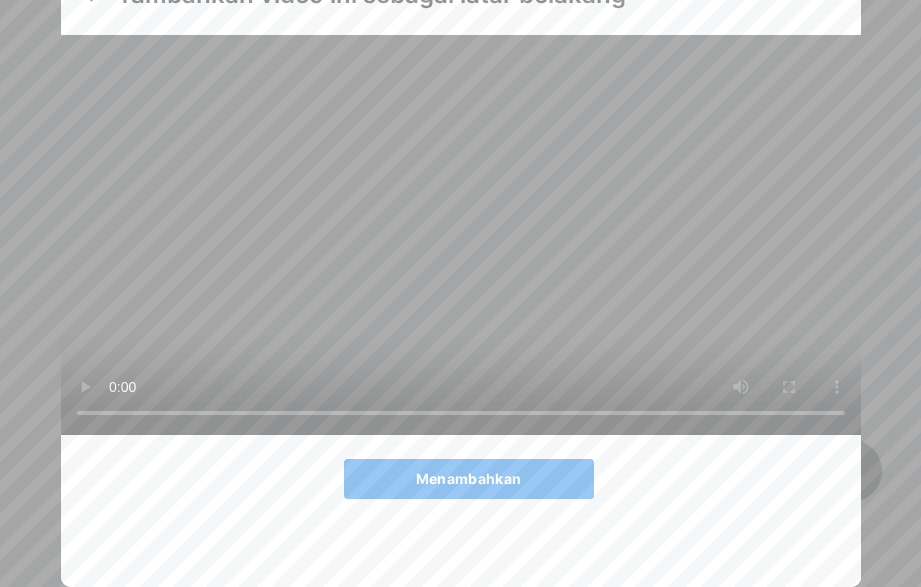 click on "Menambahkan" at bounding box center [469, 479] 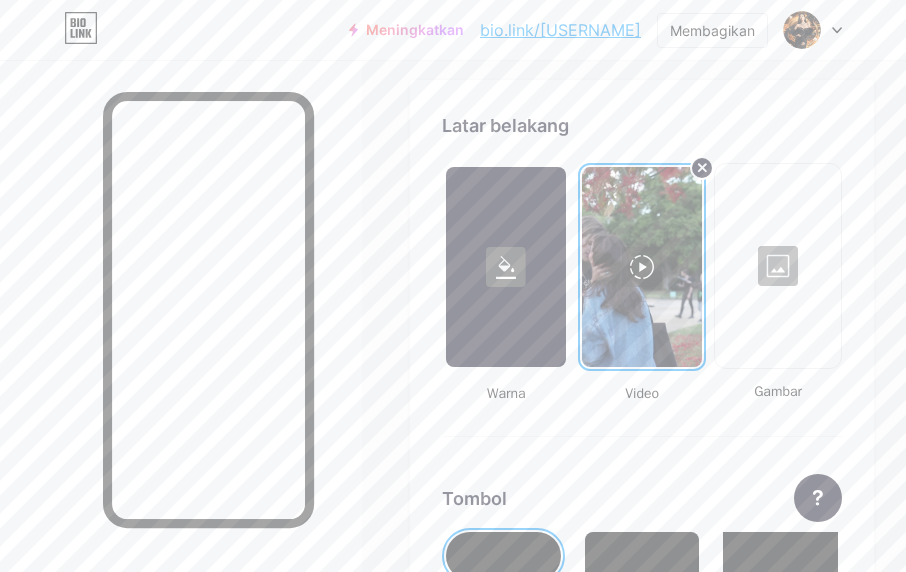 click at bounding box center (181, 346) 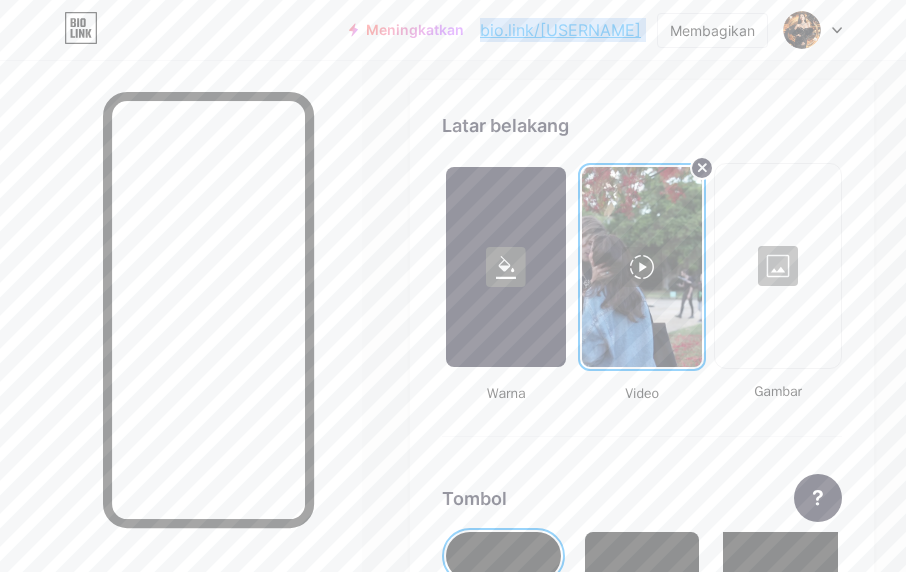 drag, startPoint x: 516, startPoint y: 29, endPoint x: 656, endPoint y: 43, distance: 140.69826 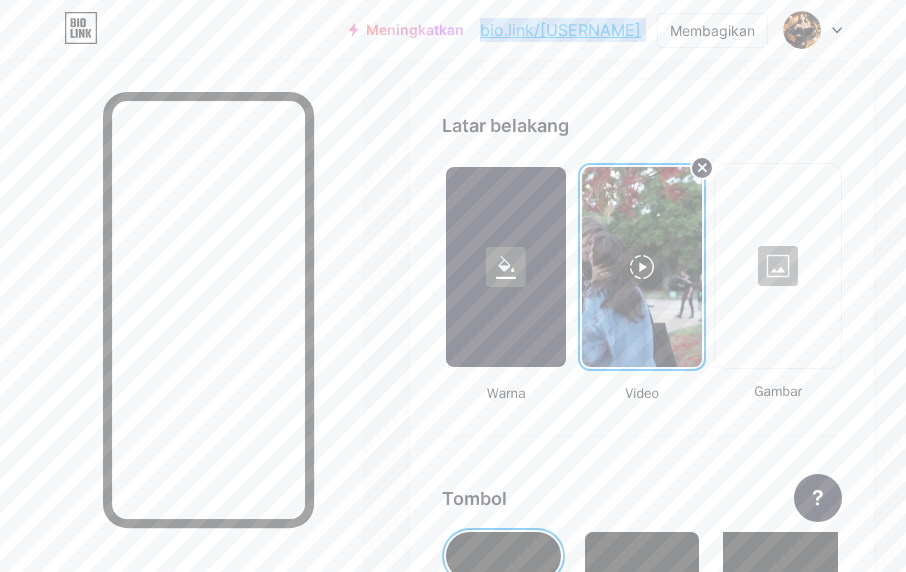 click on "Meningkatkan   bio.link/[USERNAME]...   bio.link/[USERNAME]   Membagikan               Beralih akun     [BRAND]   bio.link/[USERNAME]       + Tambahkan halaman baru       Pengaturan akun   Keluar" at bounding box center (595, 30) 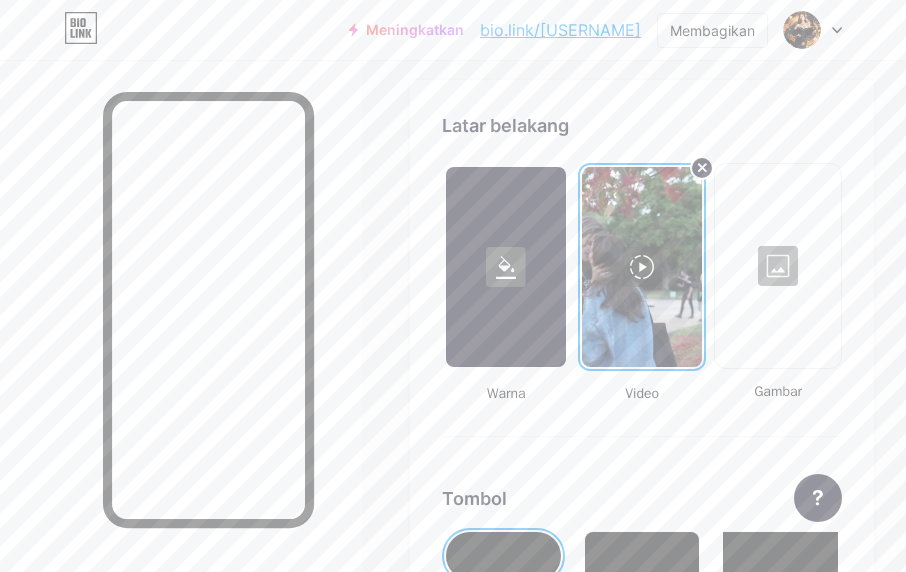 click on "Warna                 Video             Gambar" at bounding box center [642, 300] 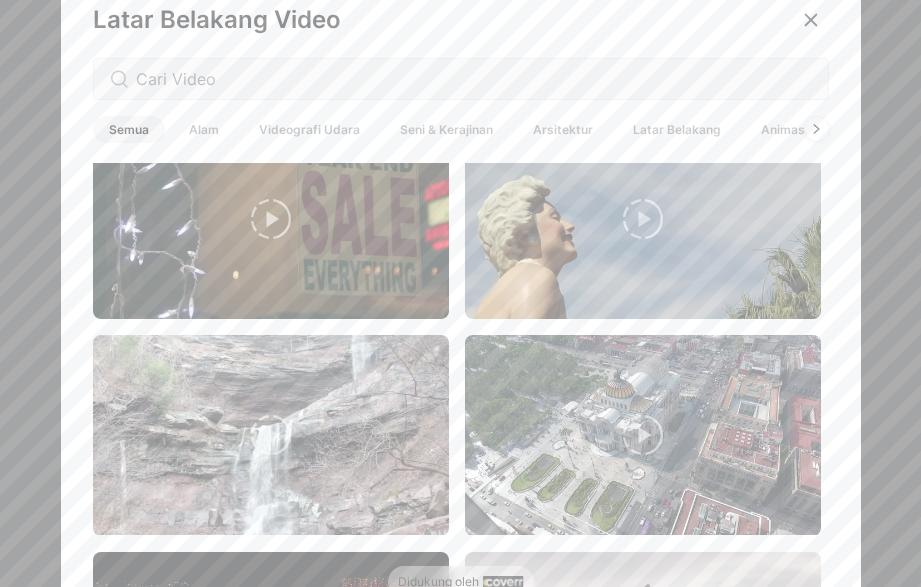 scroll, scrollTop: 0, scrollLeft: 0, axis: both 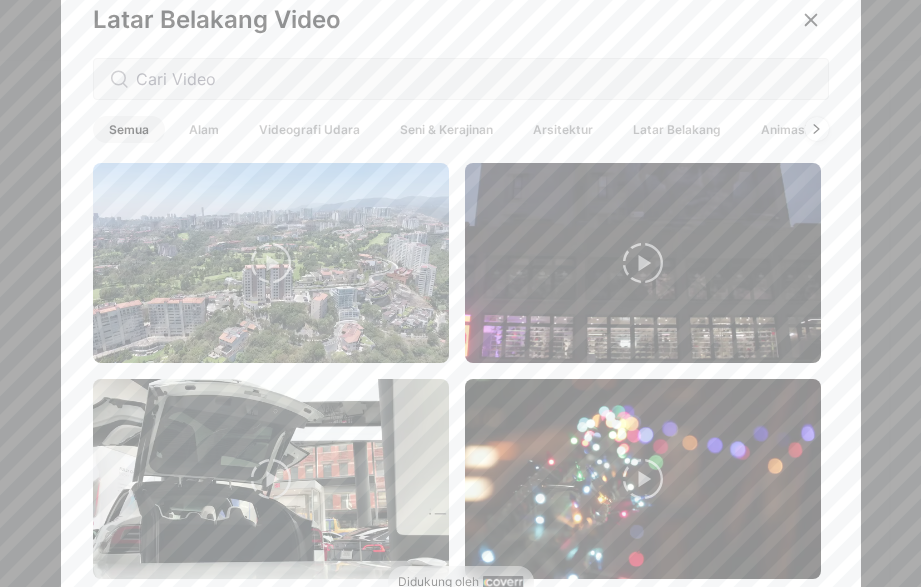 click on "Videografi Udara" at bounding box center (309, 129) 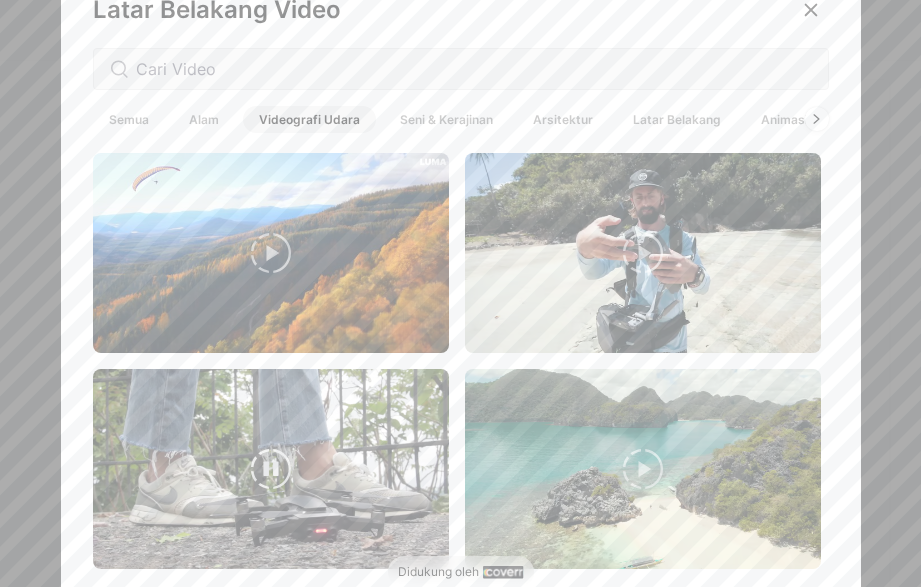 scroll, scrollTop: 27, scrollLeft: 0, axis: vertical 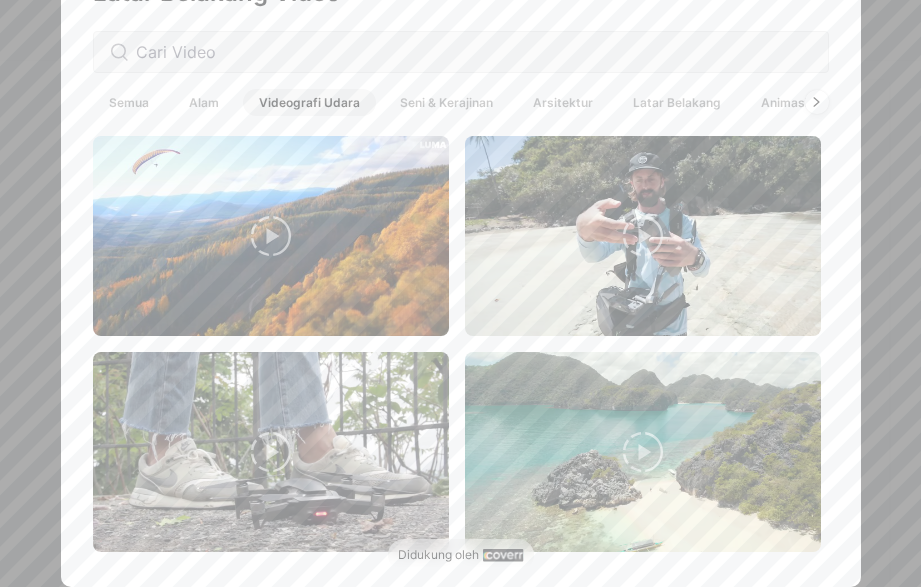 click on "Seni & Kerajinan" at bounding box center [446, 102] 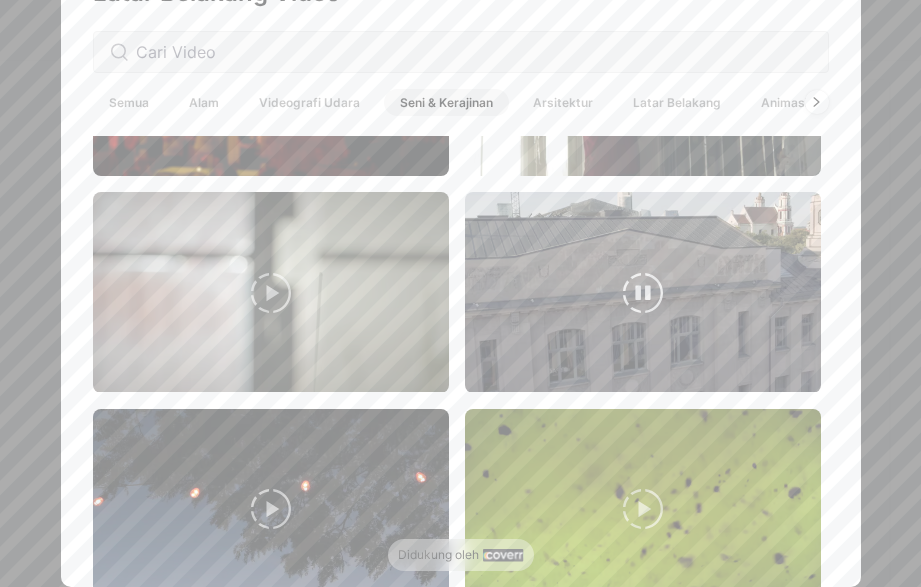 scroll, scrollTop: 5937, scrollLeft: 0, axis: vertical 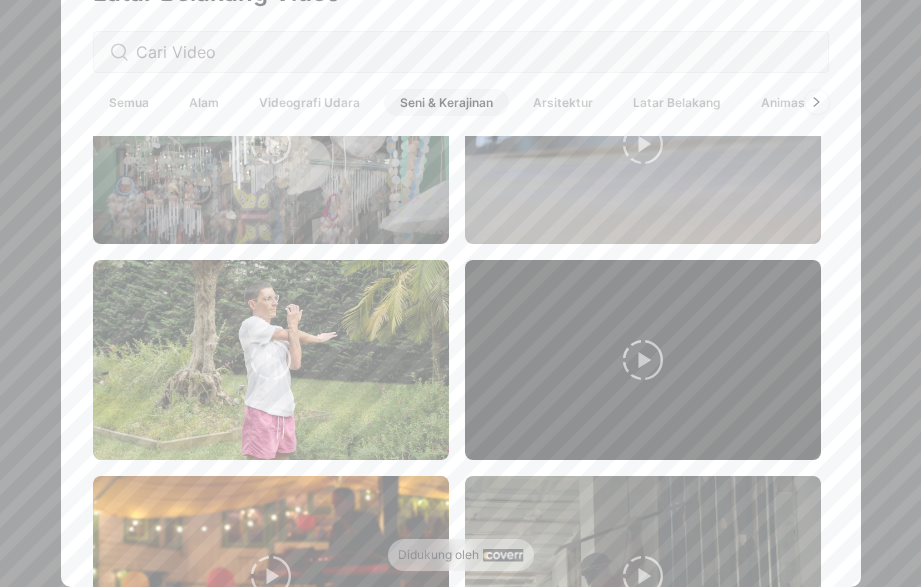 click on "Arsitektur" at bounding box center (563, 102) 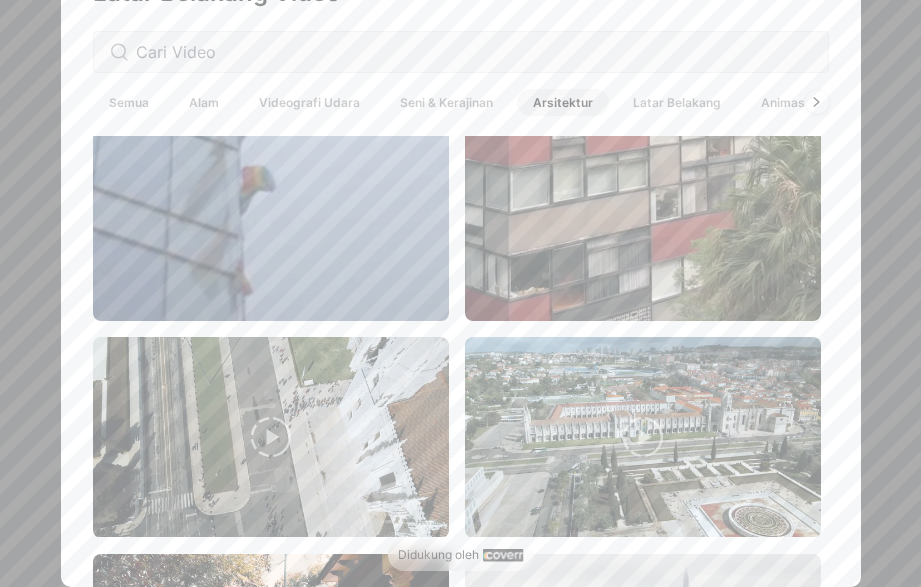 scroll, scrollTop: 4850, scrollLeft: 0, axis: vertical 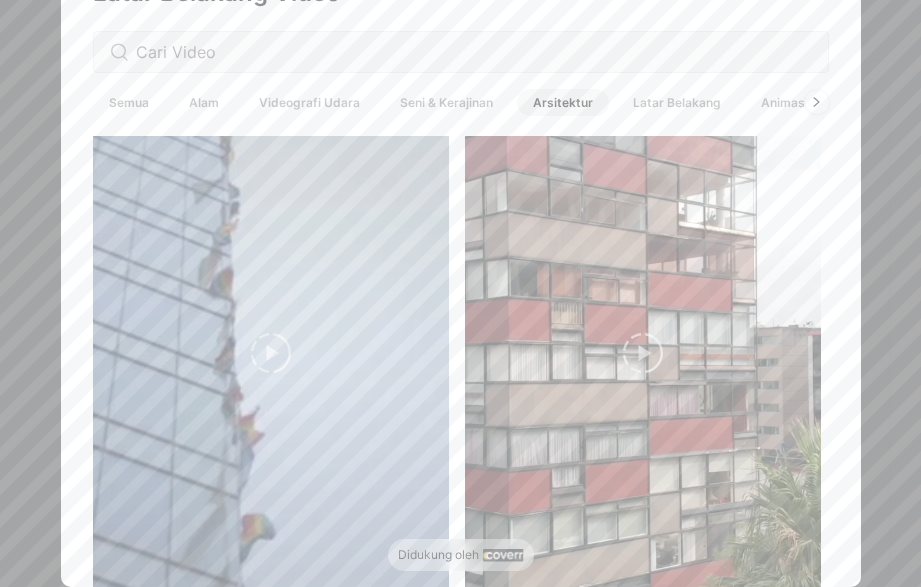 click on "Latar Belakang" at bounding box center [677, 102] 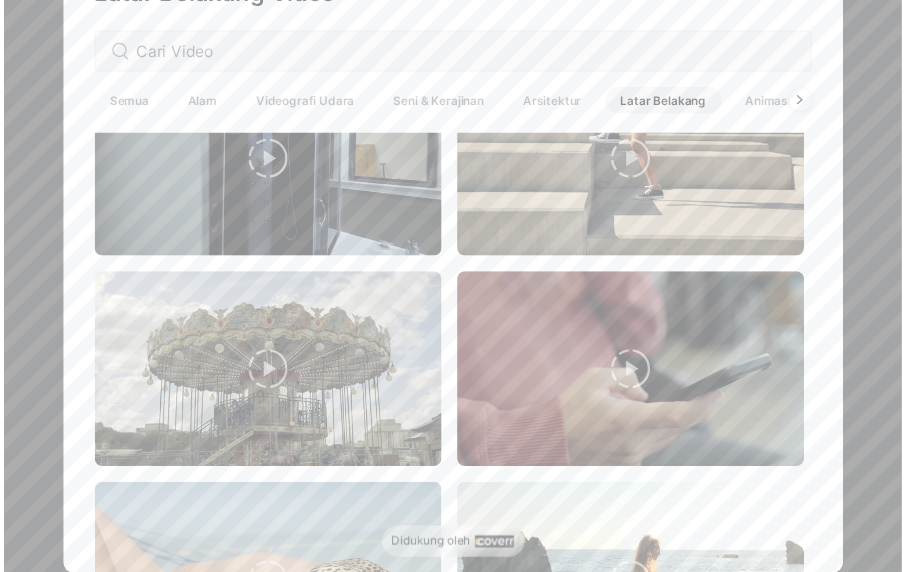 scroll, scrollTop: 2167, scrollLeft: 0, axis: vertical 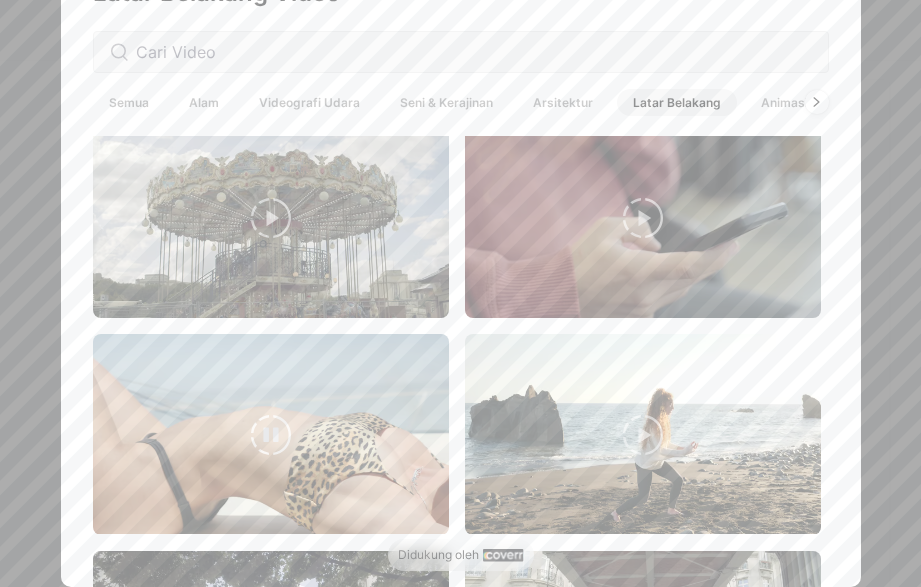 click at bounding box center [271, 434] 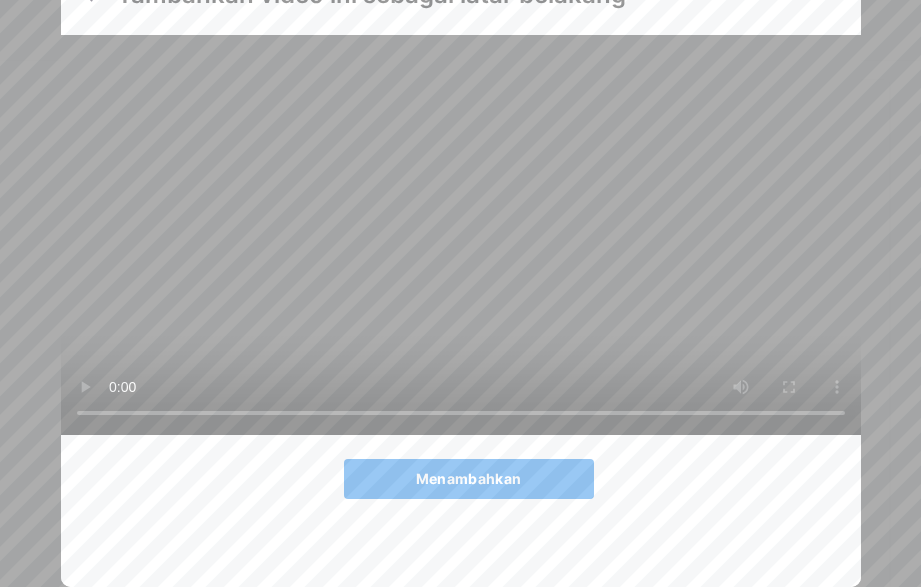 click on "Menambahkan" at bounding box center (469, 479) 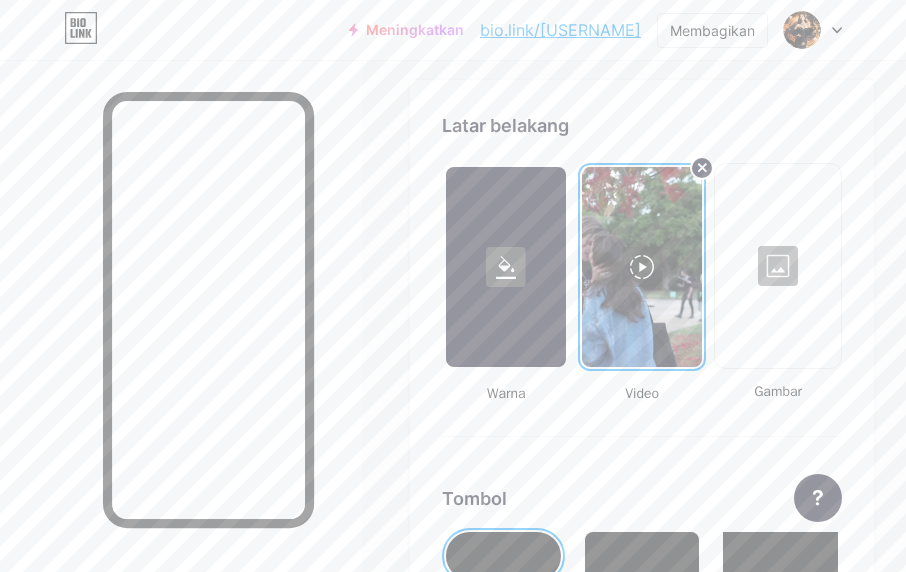 drag, startPoint x: 485, startPoint y: 511, endPoint x: 508, endPoint y: 555, distance: 49.648766 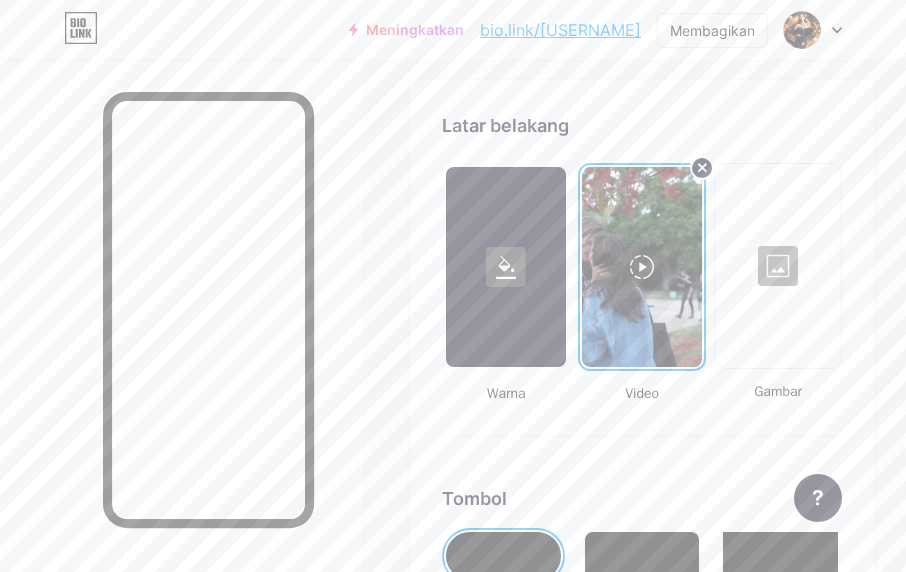 click on "Tombol       #000000" at bounding box center (642, 634) 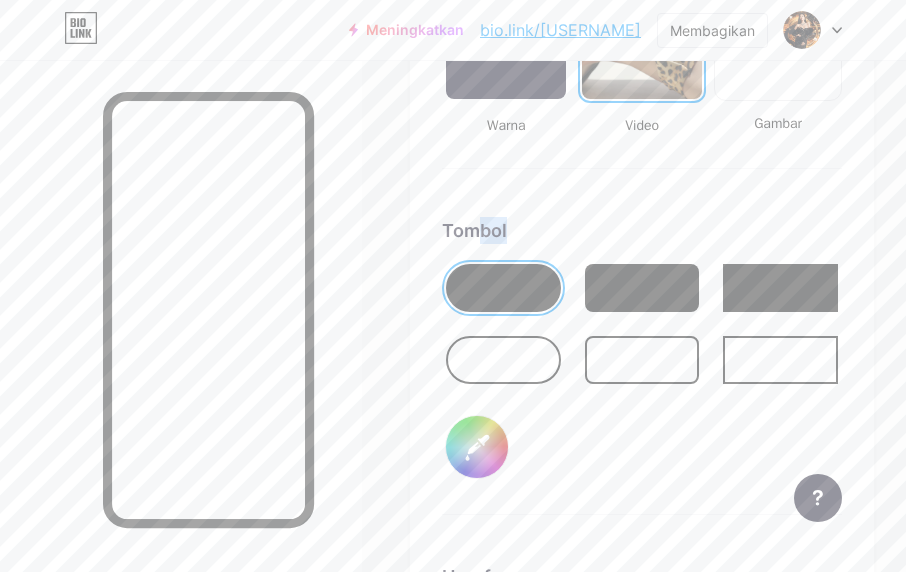 scroll, scrollTop: 2998, scrollLeft: 0, axis: vertical 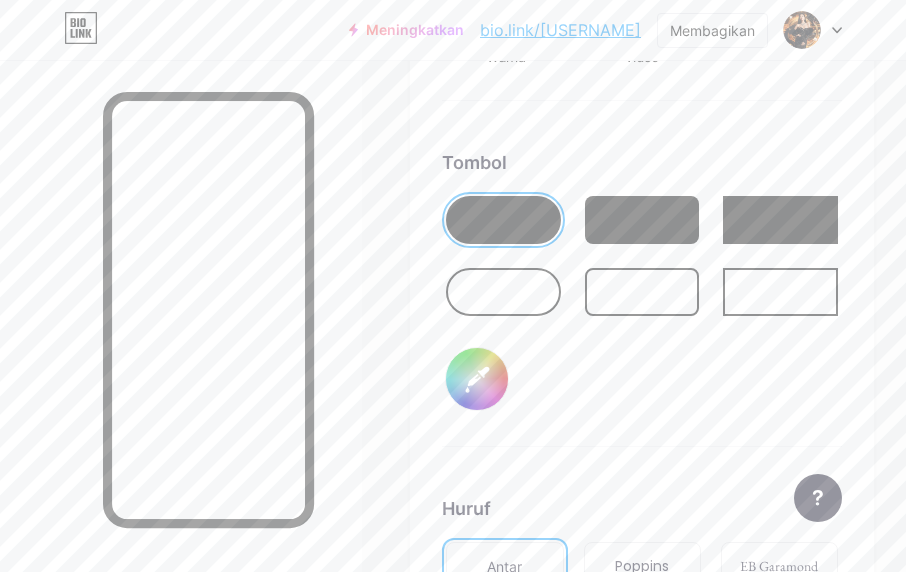 click on "Tombol       #000000" at bounding box center (642, 298) 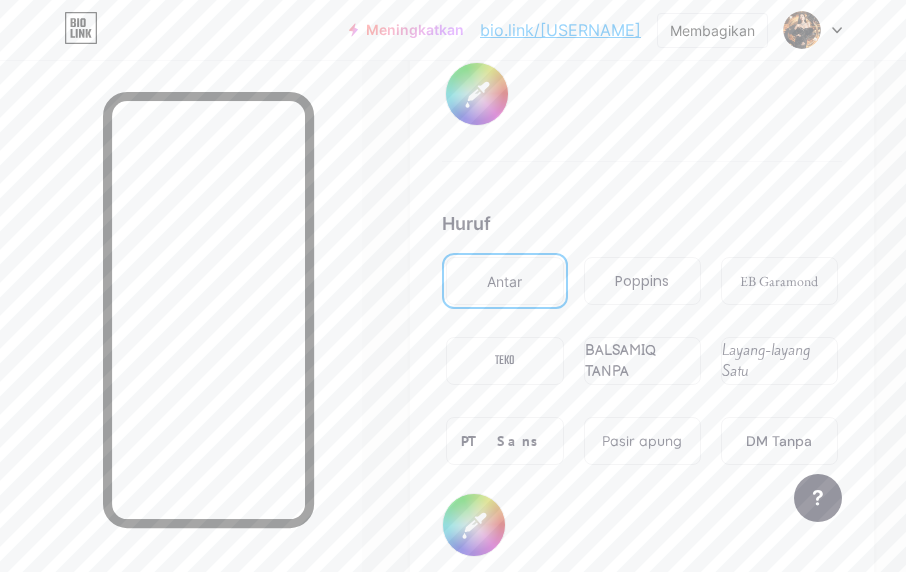 scroll, scrollTop: 3332, scrollLeft: 0, axis: vertical 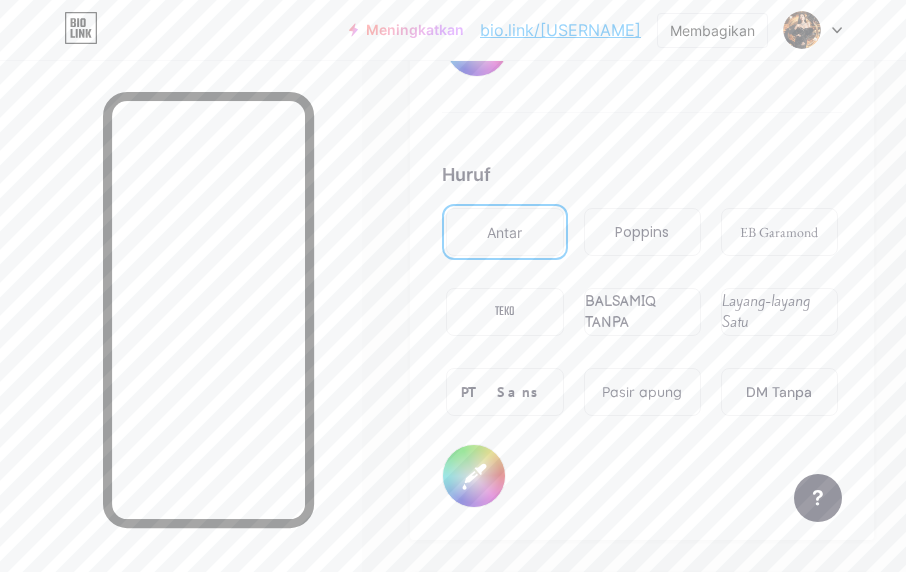 click on "Poppins" at bounding box center [642, 232] 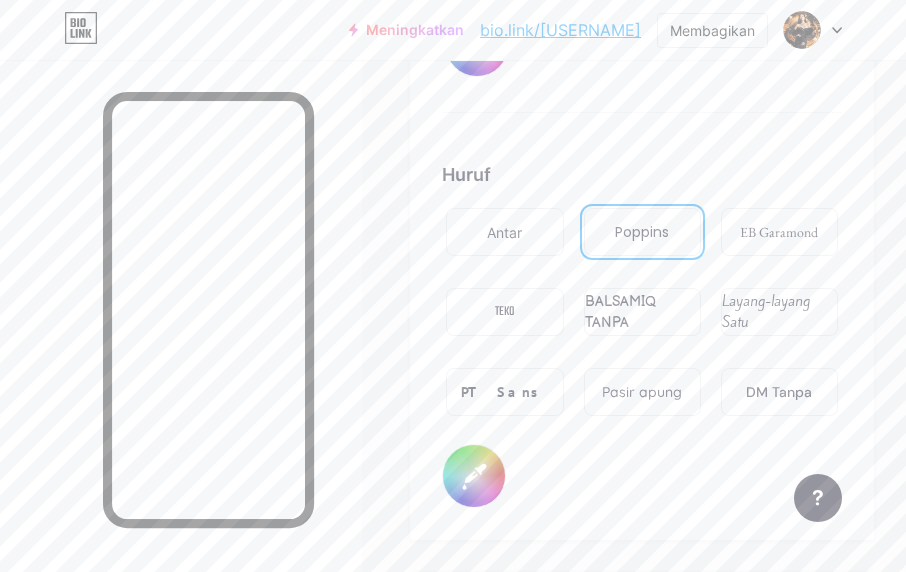 click on "EB Garamond" at bounding box center (779, 232) 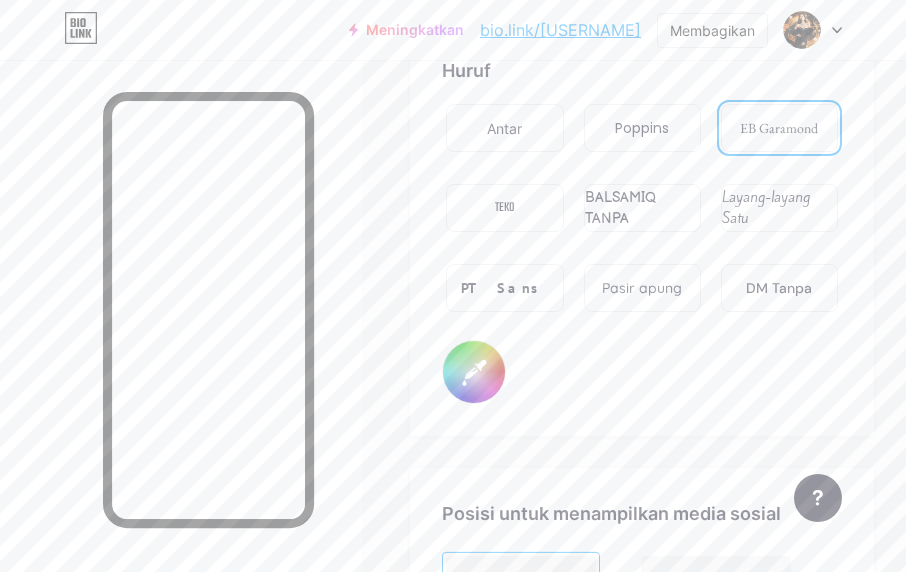 scroll, scrollTop: 3332, scrollLeft: 0, axis: vertical 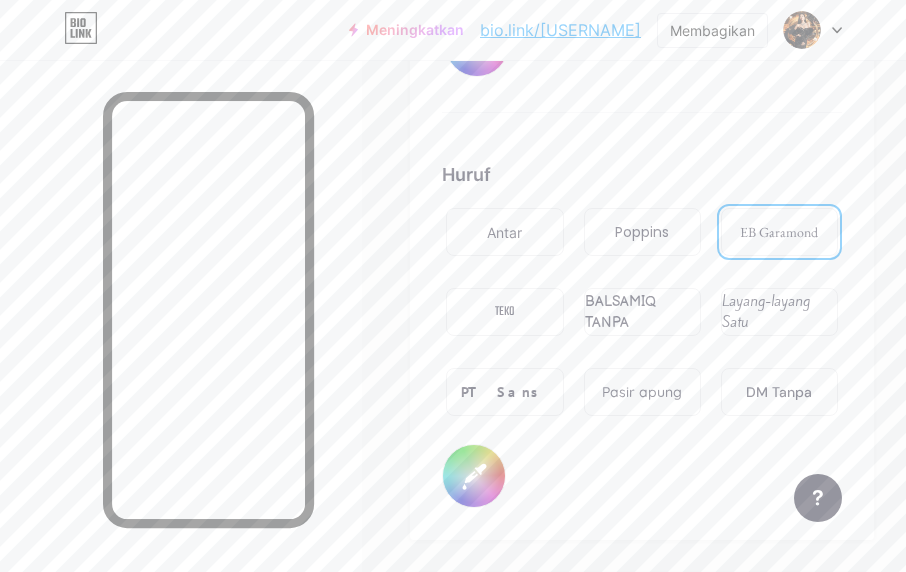 click on "PT Sans" at bounding box center [504, 392] 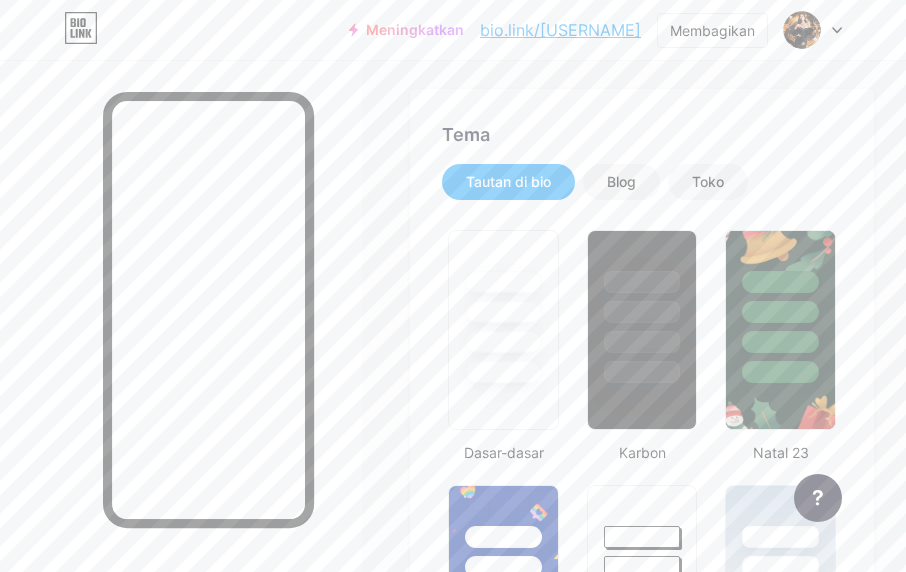 scroll, scrollTop: 0, scrollLeft: 0, axis: both 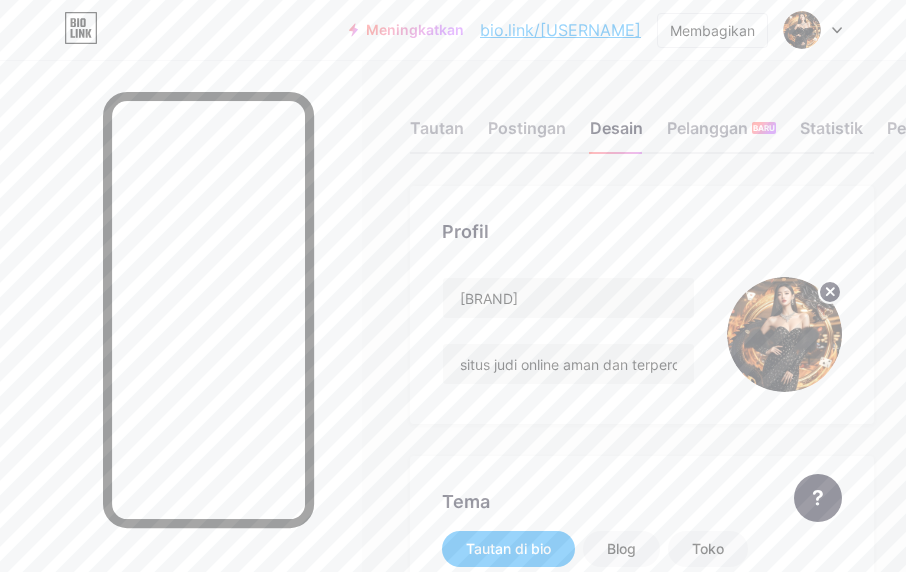 click on "bio.link/[USERNAME]" at bounding box center (560, 30) 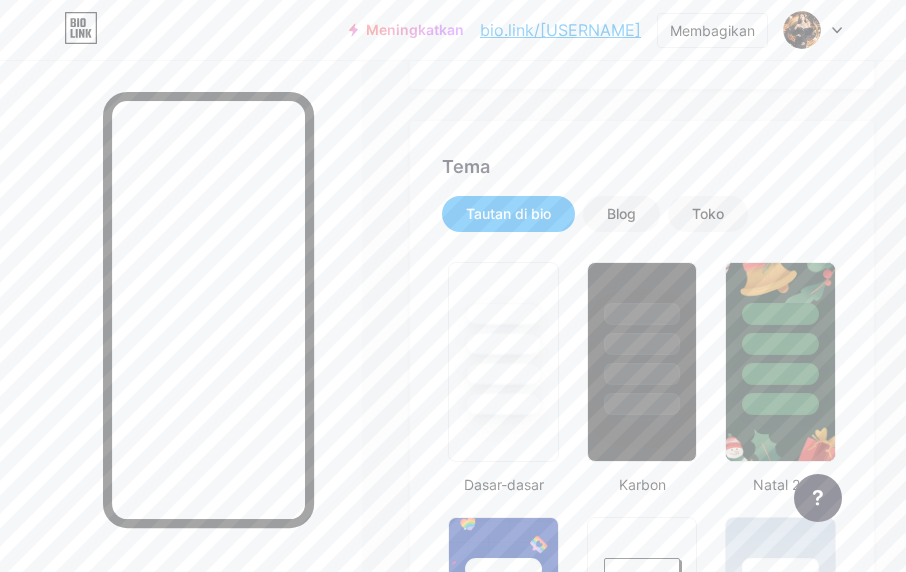 scroll, scrollTop: 167, scrollLeft: 0, axis: vertical 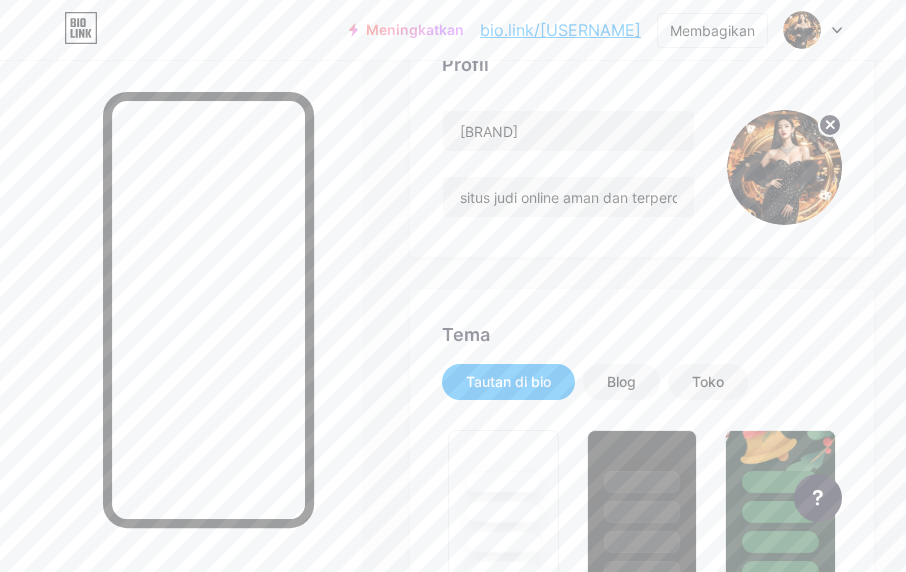 click on "Profil   [BRAND]     situs judi online aman dan terpercaya                   Tema   Tautan di bio   Blog   Toko       Dasar-dasar       Karbon       Natal [YEAR]       Kebanggaan       Gangguan       Musim Dingin · Langsung       Glassy · Langsung       Bunglon · Langsung       Malam Hujan · Langsung       Neon · Langsung       Musim panas       Retro       Stroberi · Langsung       Gurun       Cerah       Musim gugur       Daun       Langit Cerah       memerah       Kuda bertanduk       Minimal       Berawan       Bayangan     Buat sendiri           Perubahan disimpan     Latar belakang         Warna                 Video             Gambar           Tombol       #000000   Huruf   Antar Poppins EB Garamond TEKO BALSAMIQ TANPA Layang-layang Satu PT Sans Pasir apung DM Tanpa     #000000   Perubahan disimpan     Posisi untuk menampilkan media sosial                 Atas" at bounding box center [453, 2154] 